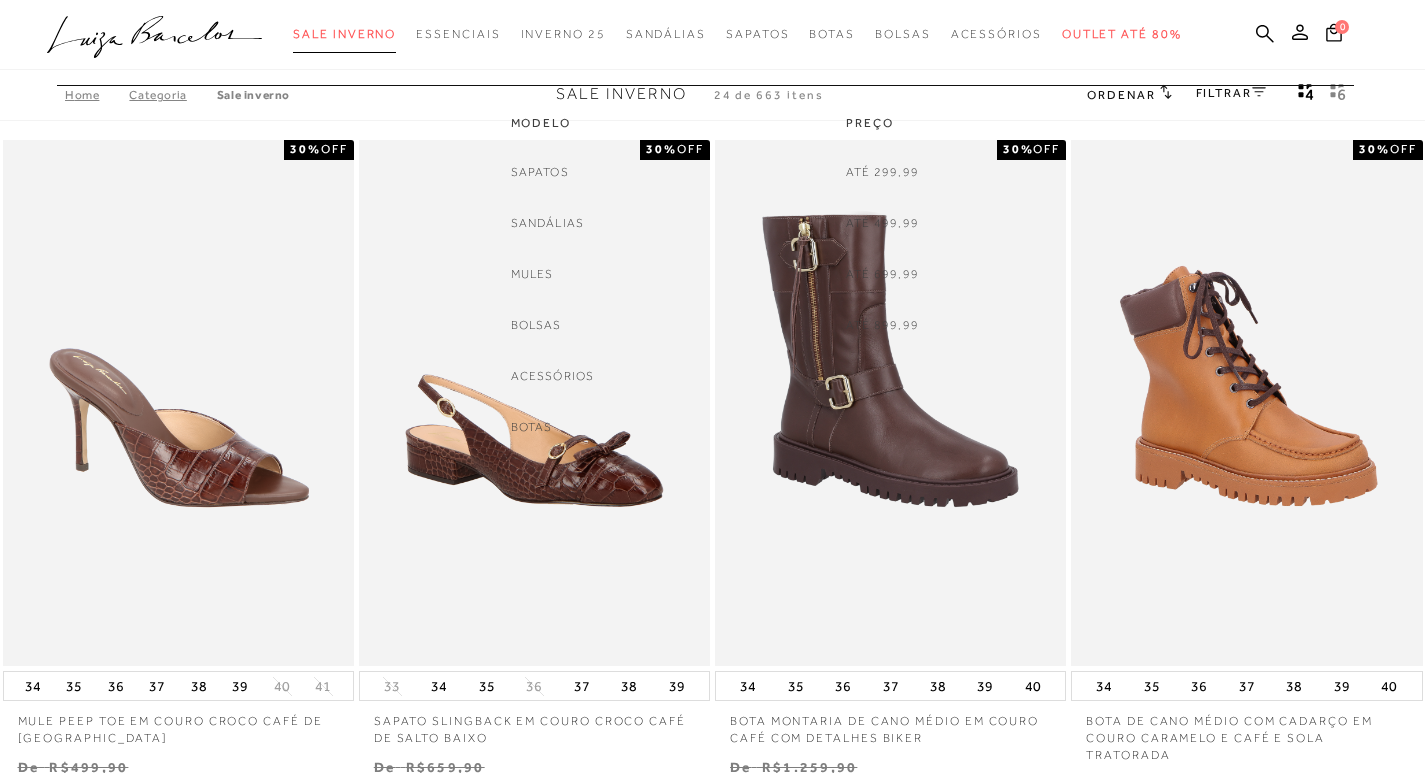 scroll, scrollTop: 0, scrollLeft: 0, axis: both 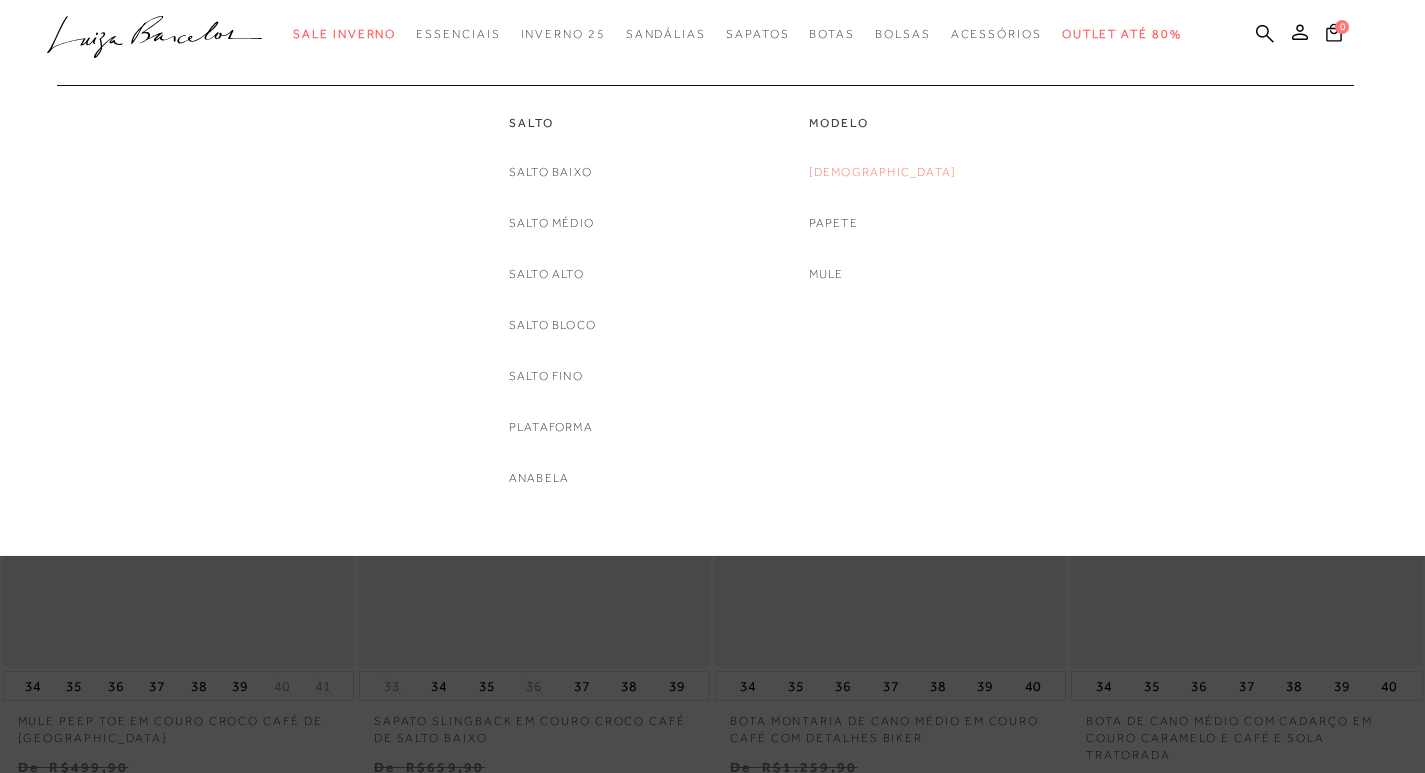 click on "[DEMOGRAPHIC_DATA]" at bounding box center (883, 172) 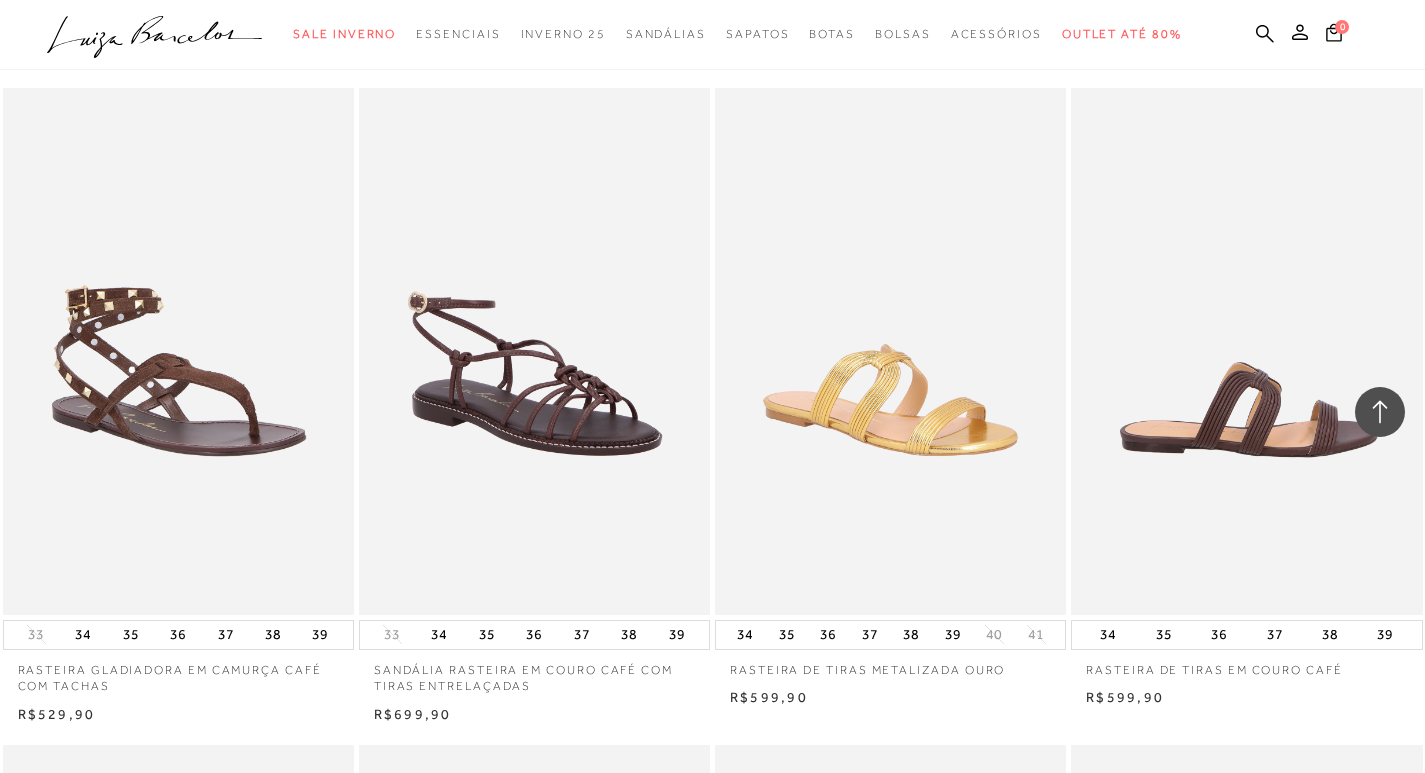 scroll, scrollTop: 1600, scrollLeft: 0, axis: vertical 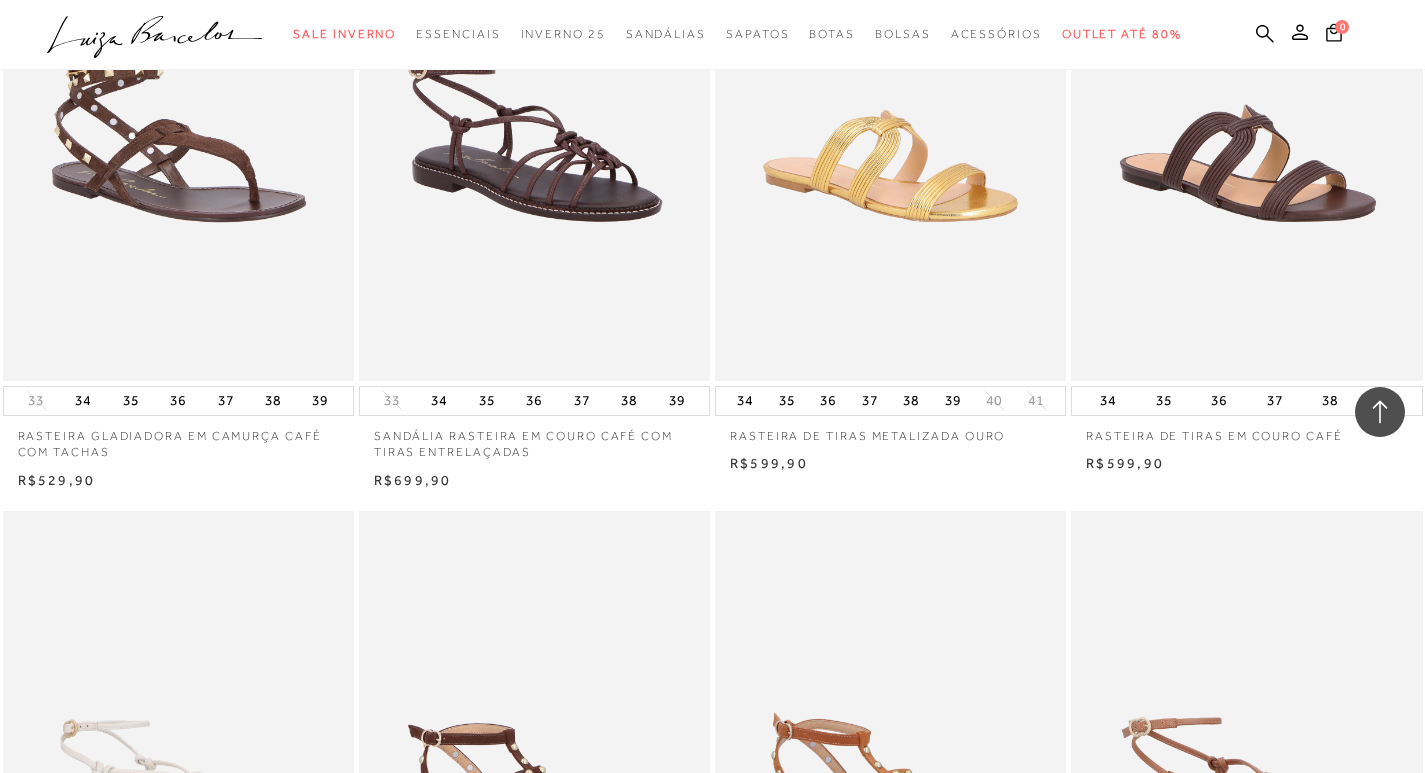 click on "RASTEIRA DE TIRAS EM COURO CAFÉ
34" at bounding box center (1247, 163) 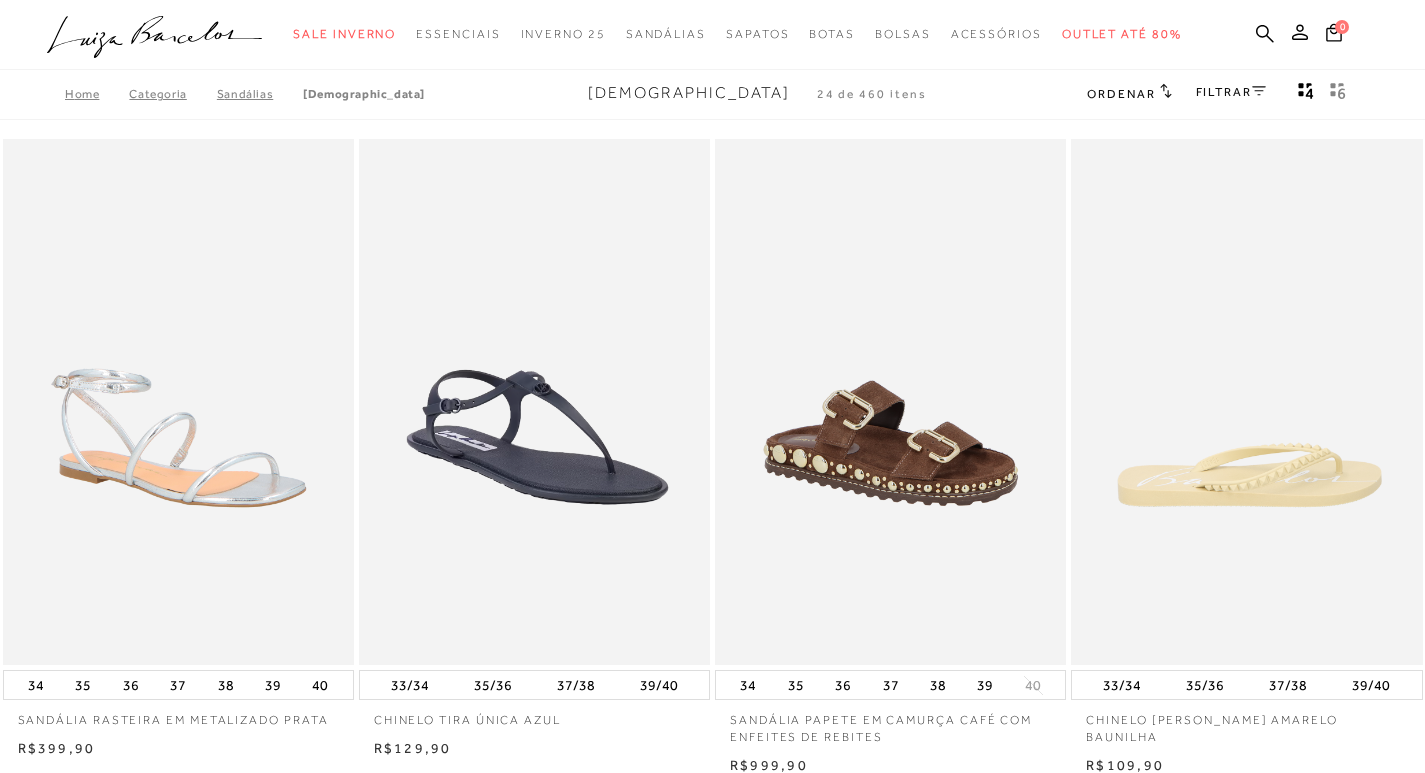 scroll, scrollTop: 0, scrollLeft: 0, axis: both 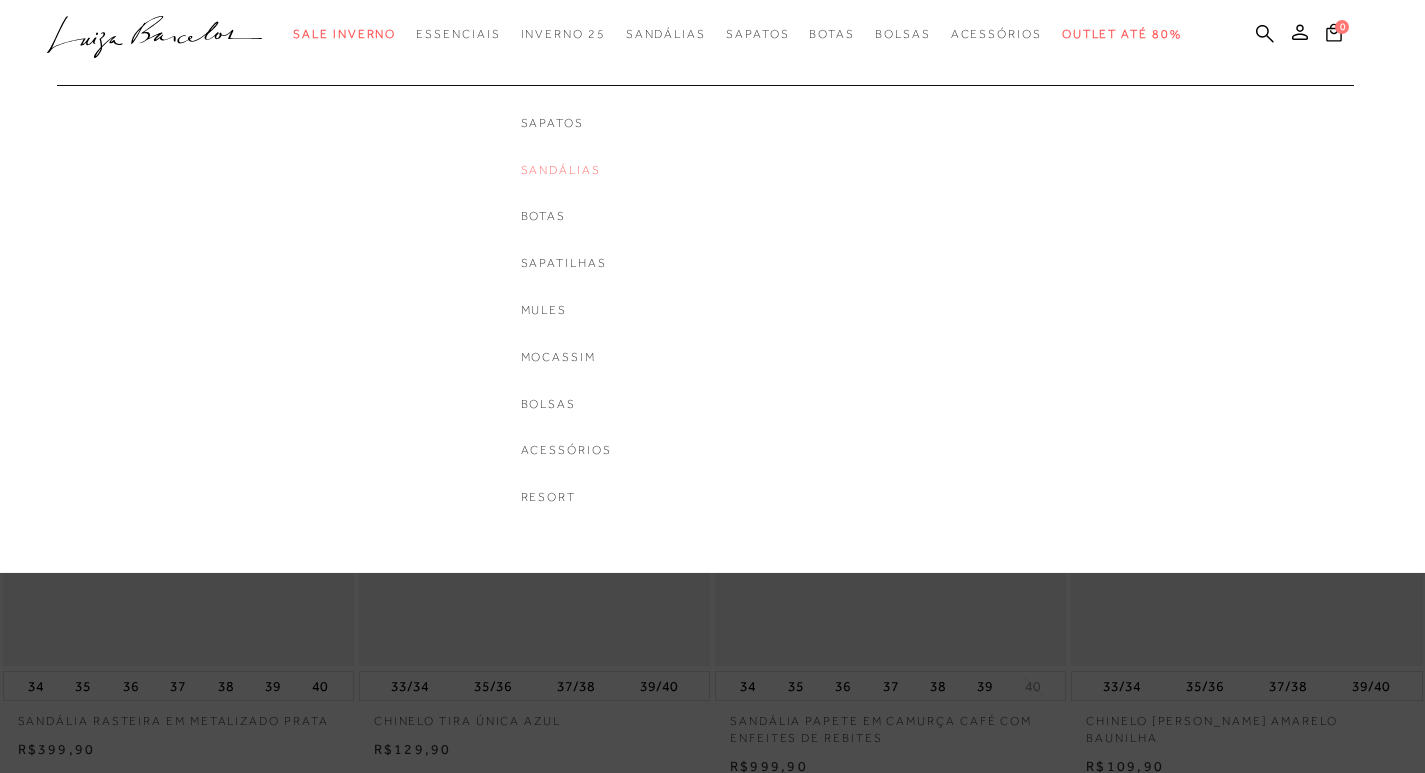 click on "Sandálias" at bounding box center (566, 170) 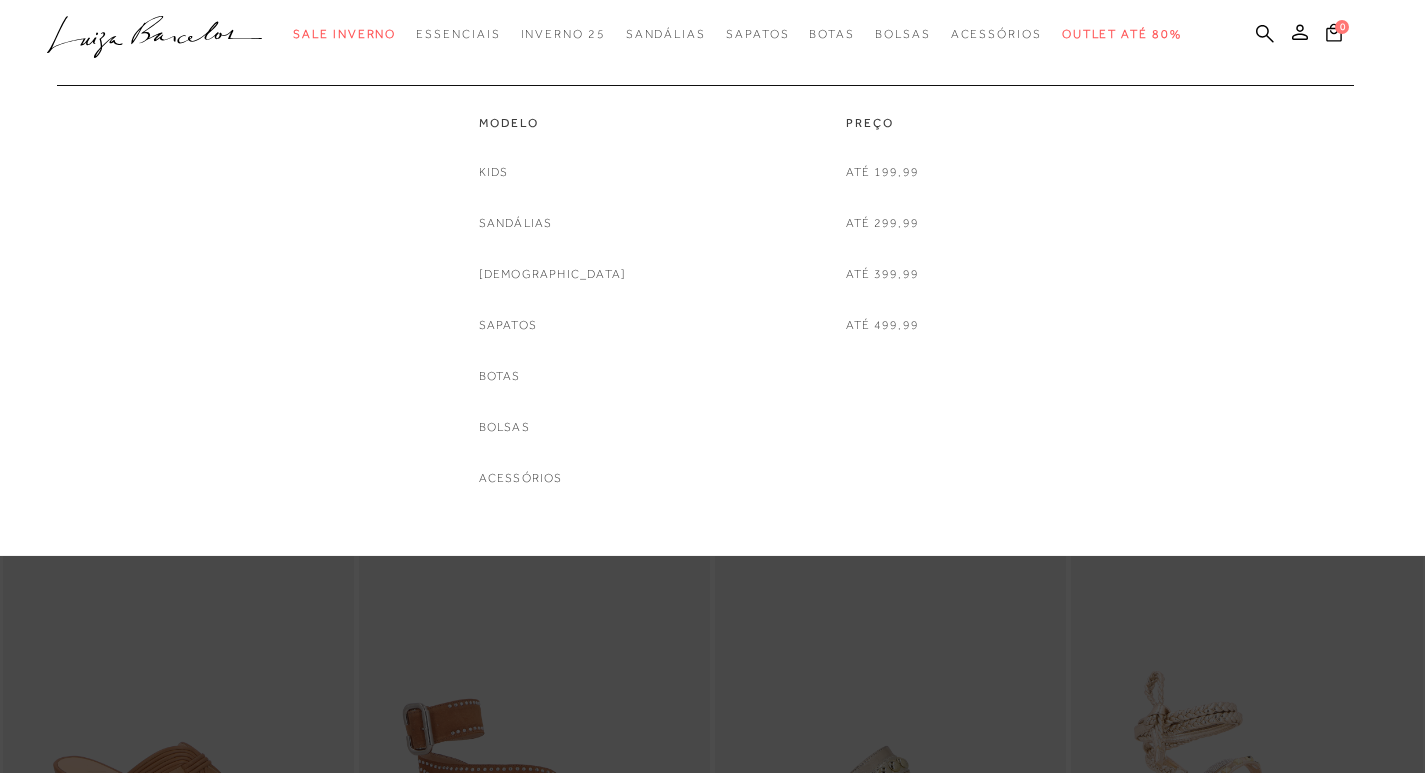 scroll, scrollTop: 100, scrollLeft: 0, axis: vertical 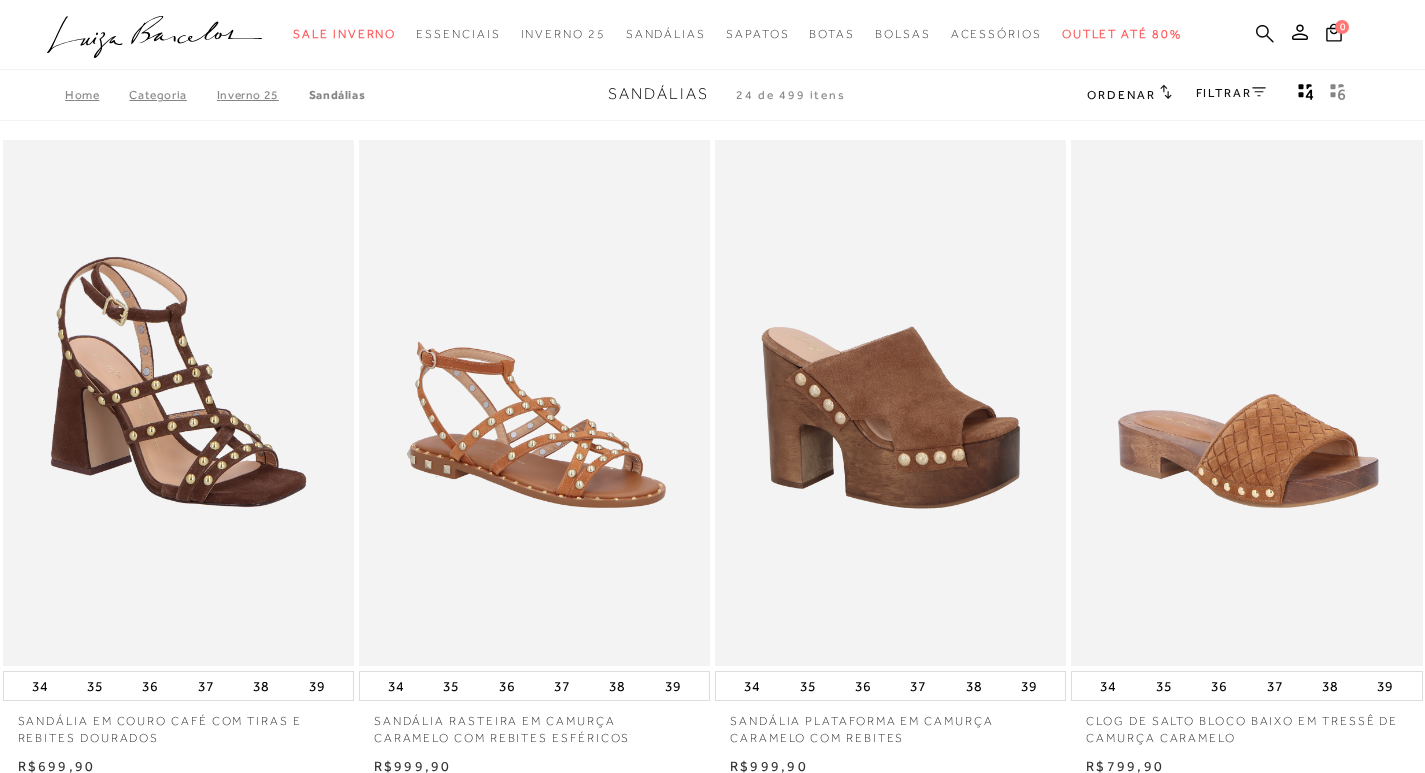 click 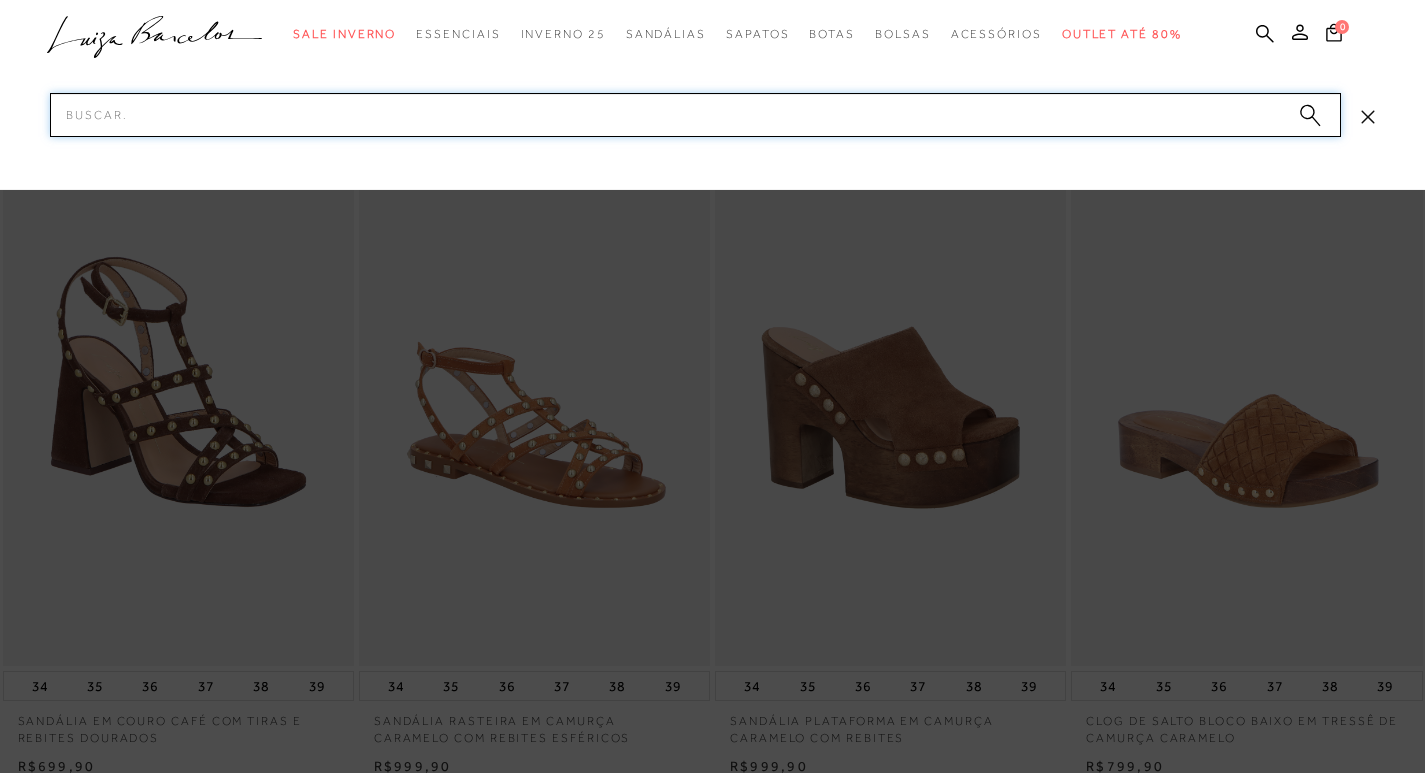 paste on "[PERSON_NAME] Logo Off-White" 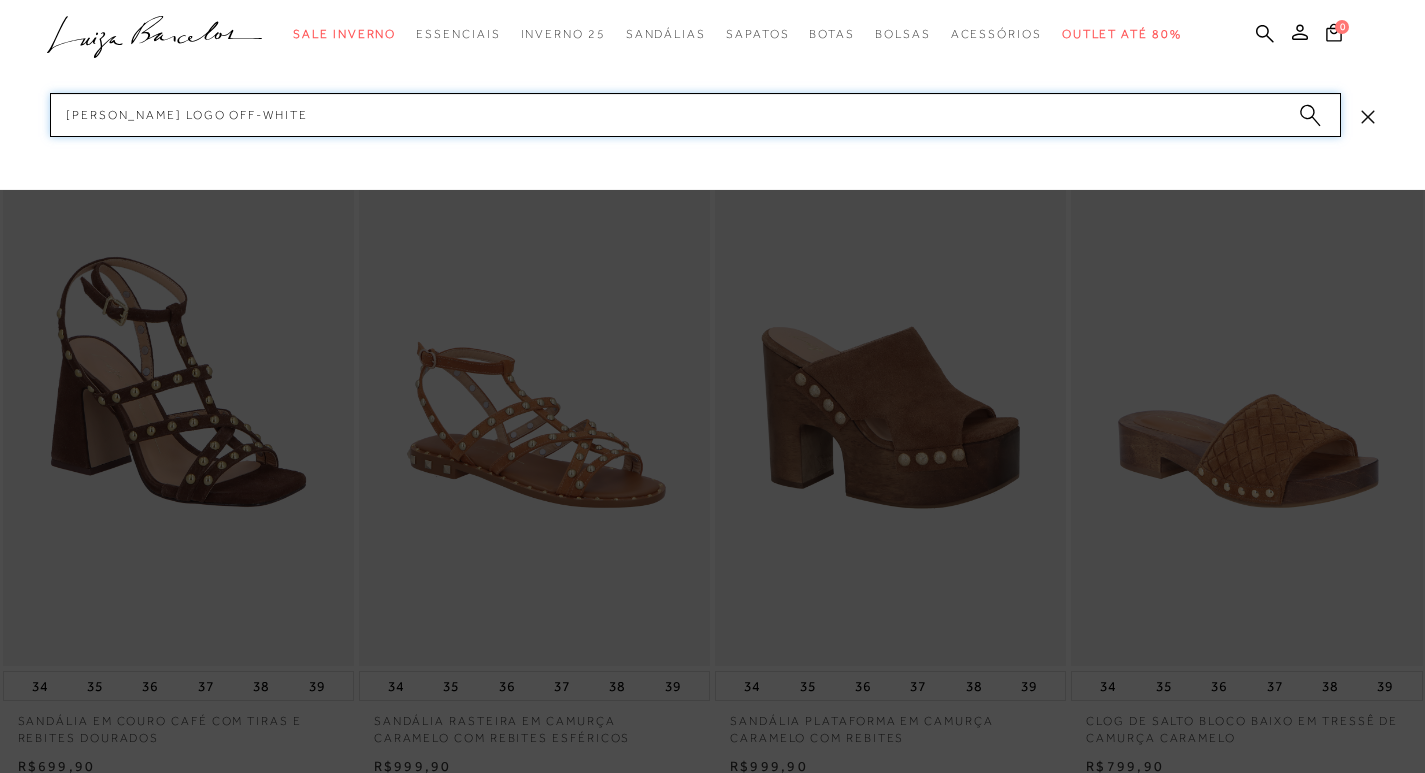 type 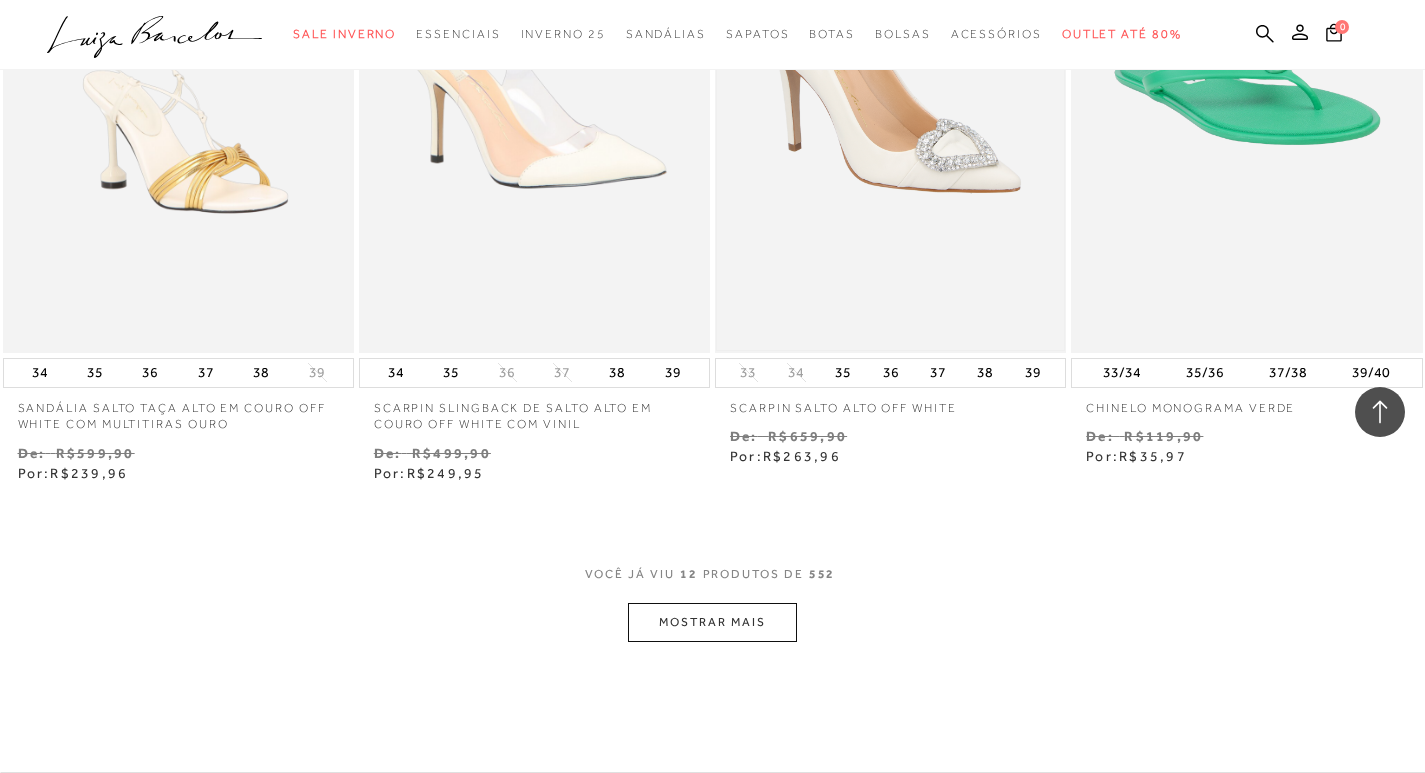scroll, scrollTop: 1900, scrollLeft: 0, axis: vertical 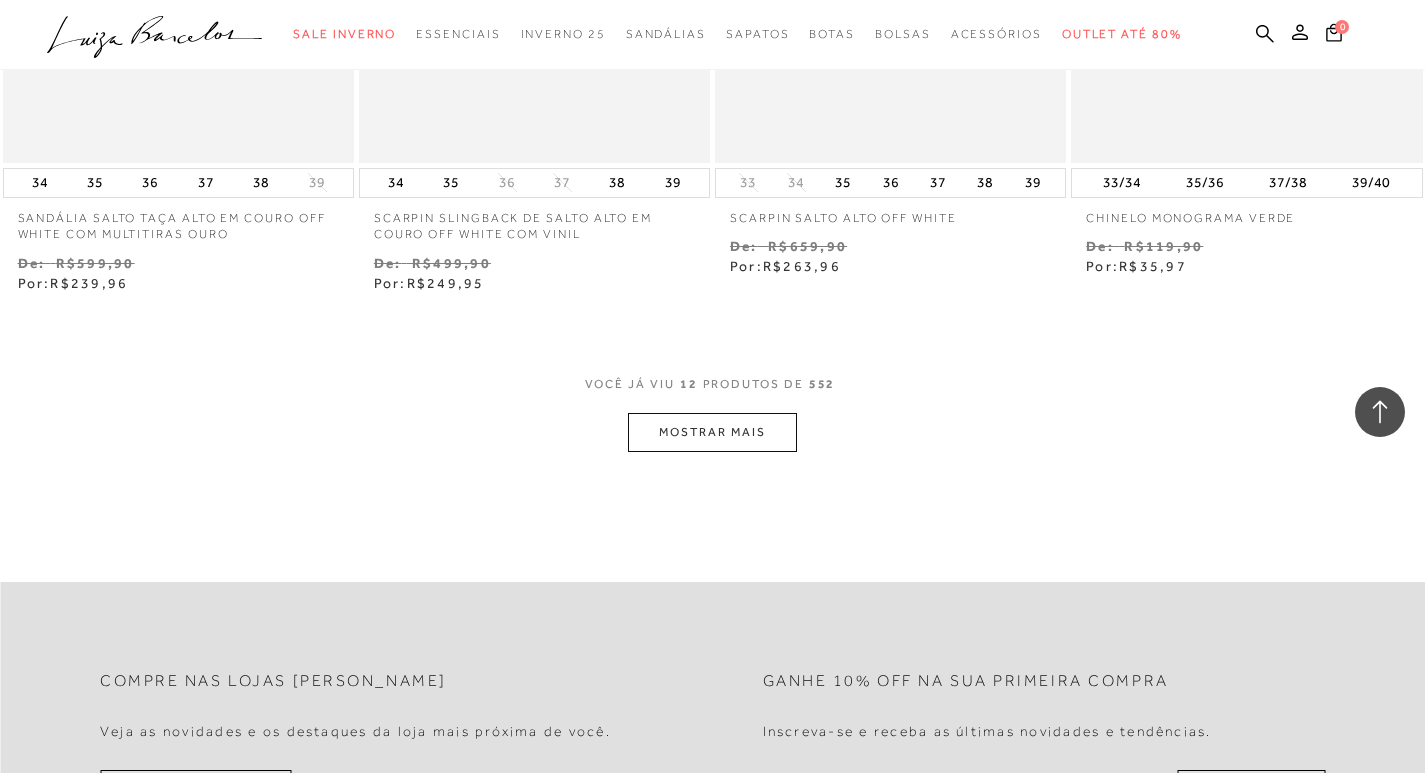 click on "MOSTRAR MAIS" at bounding box center (712, 432) 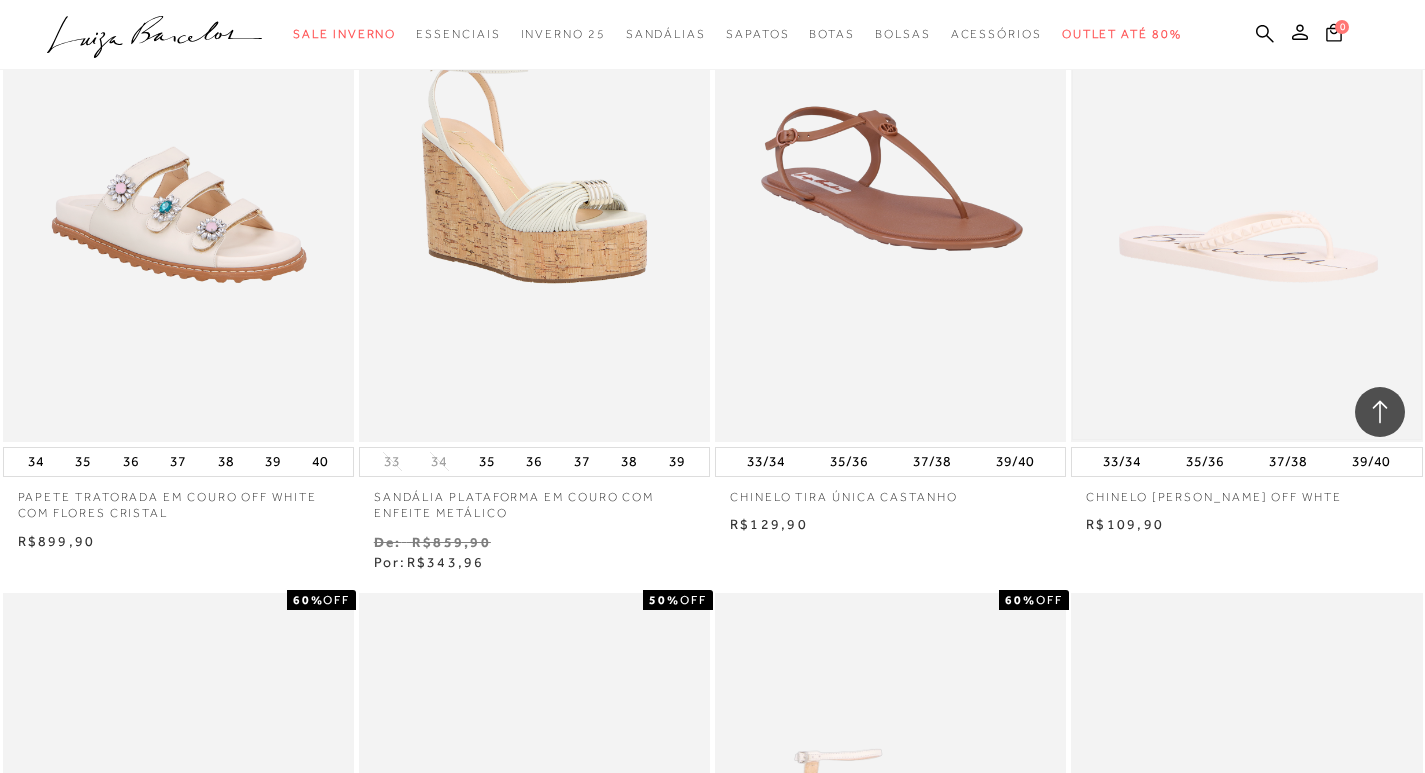 scroll, scrollTop: 2300, scrollLeft: 0, axis: vertical 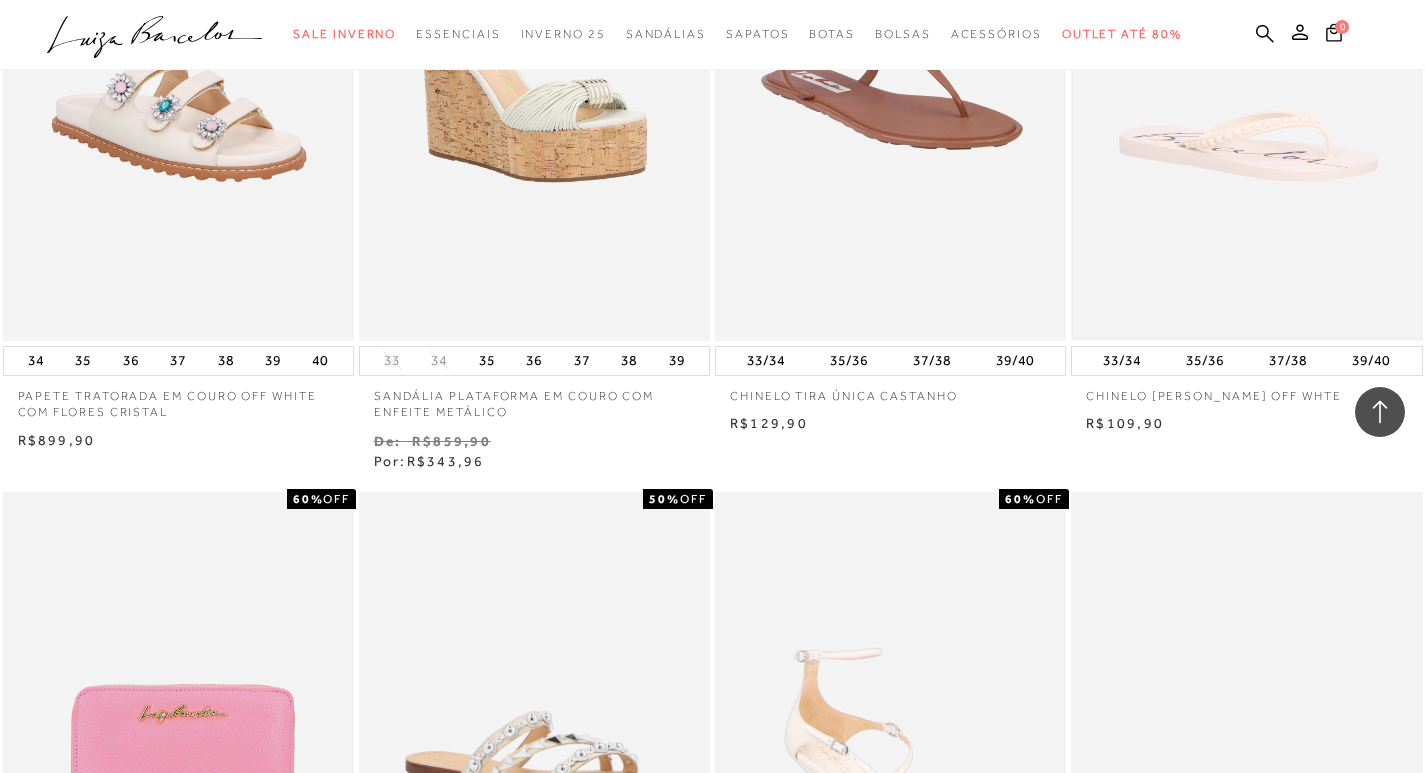 click at bounding box center [1246, 77] 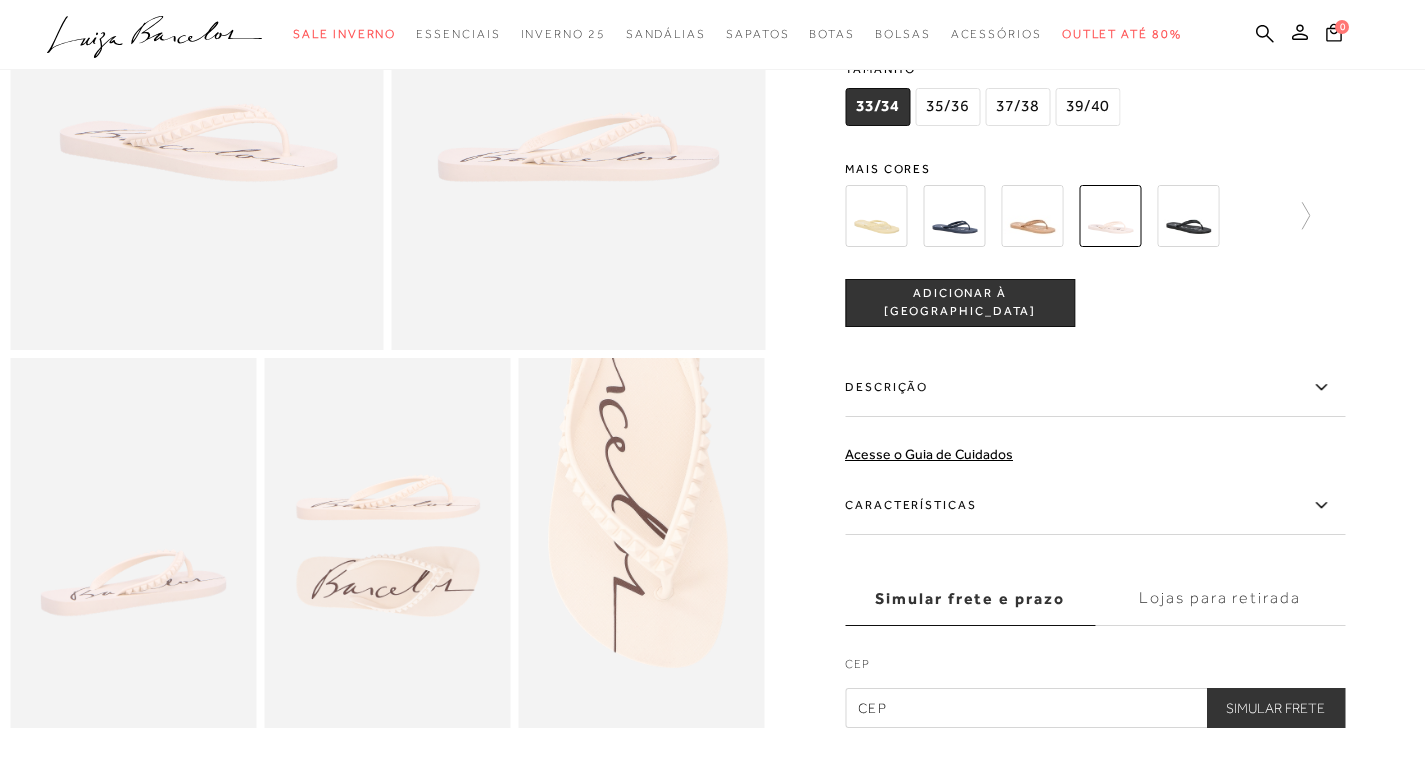 scroll, scrollTop: 400, scrollLeft: 0, axis: vertical 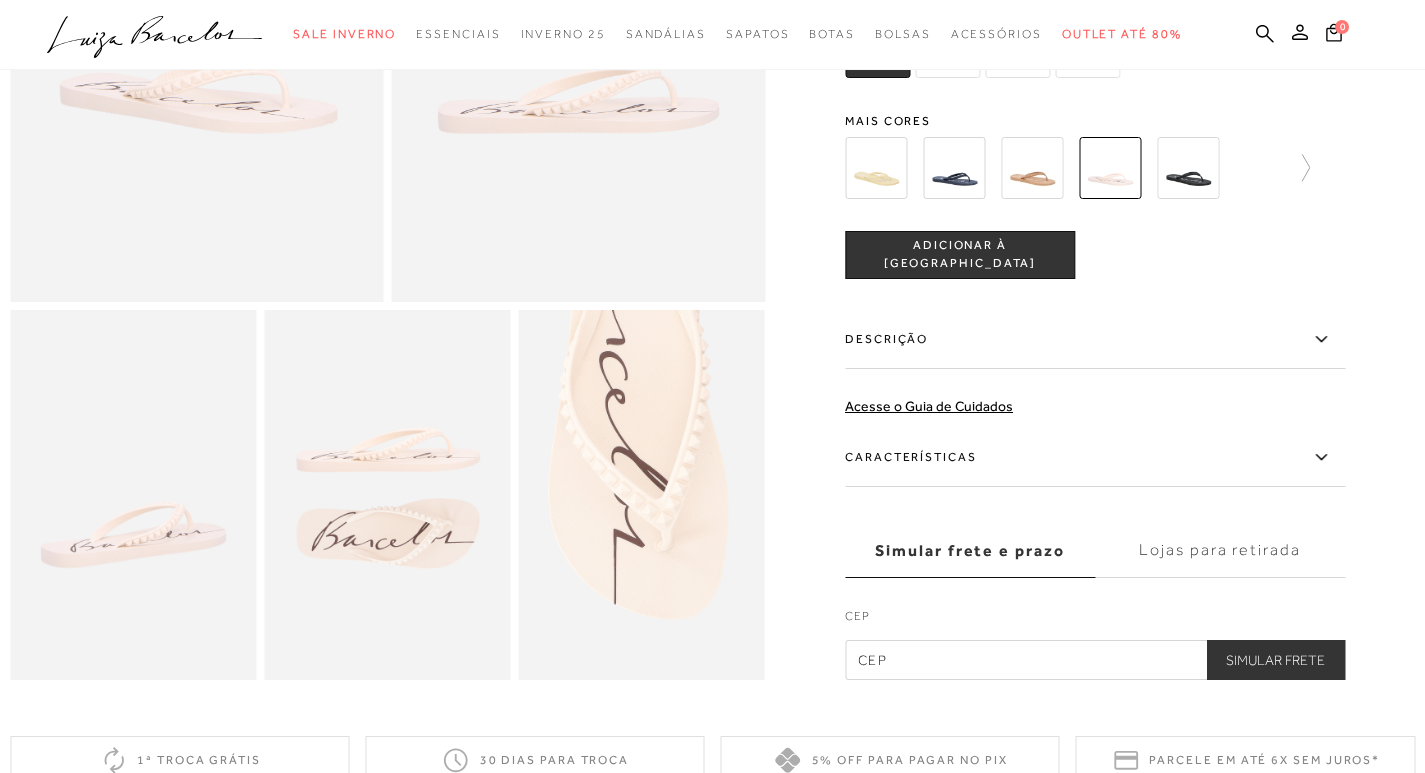 click on "Simular frete e prazo" at bounding box center (970, 551) 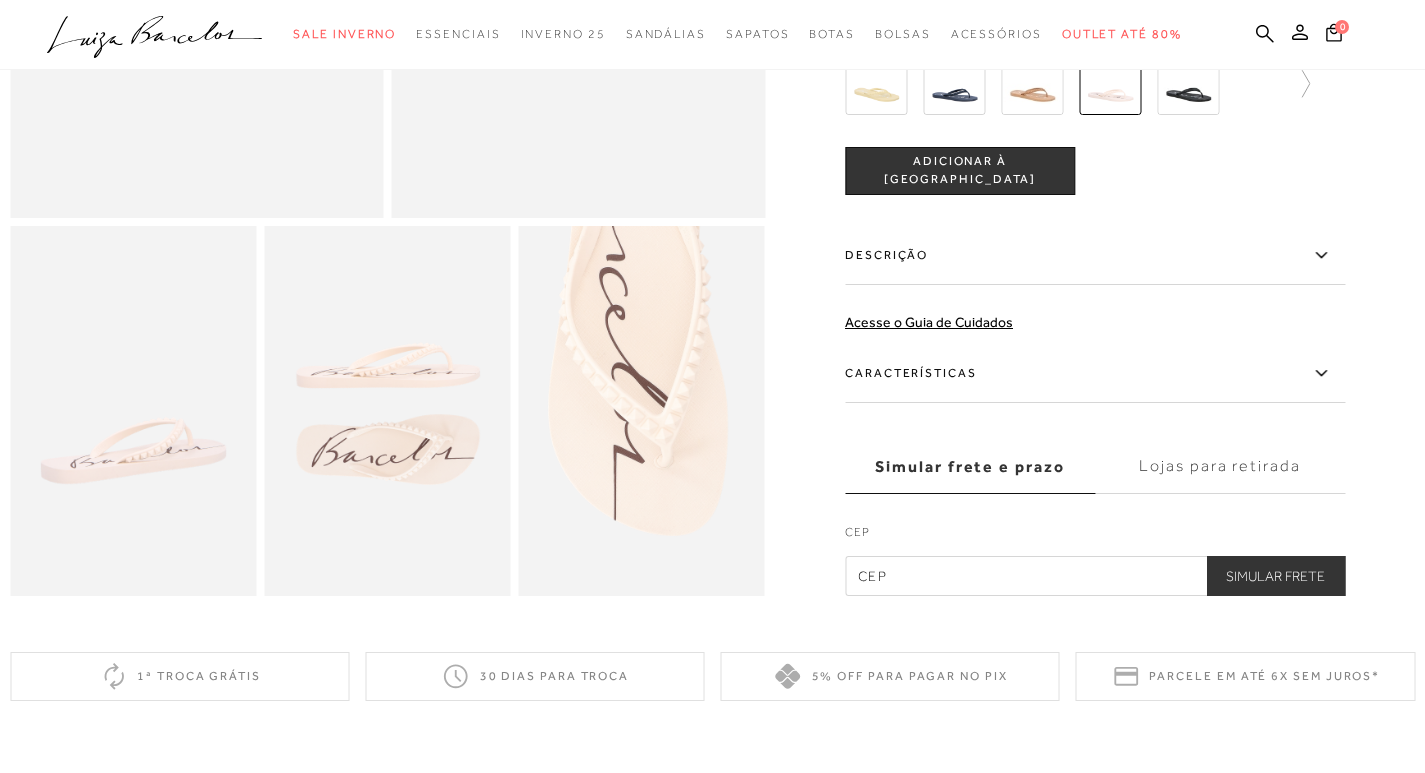 scroll, scrollTop: 600, scrollLeft: 0, axis: vertical 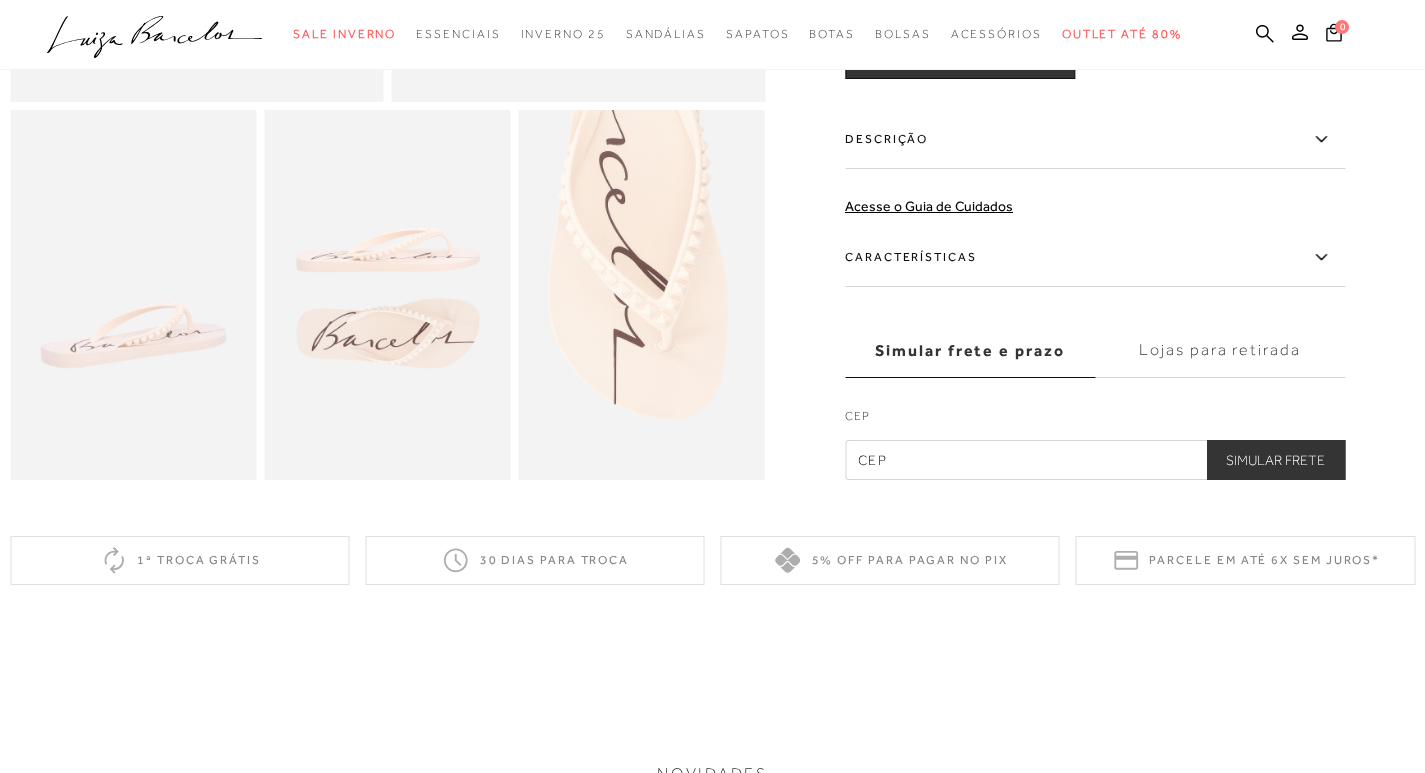 click at bounding box center [1095, 460] 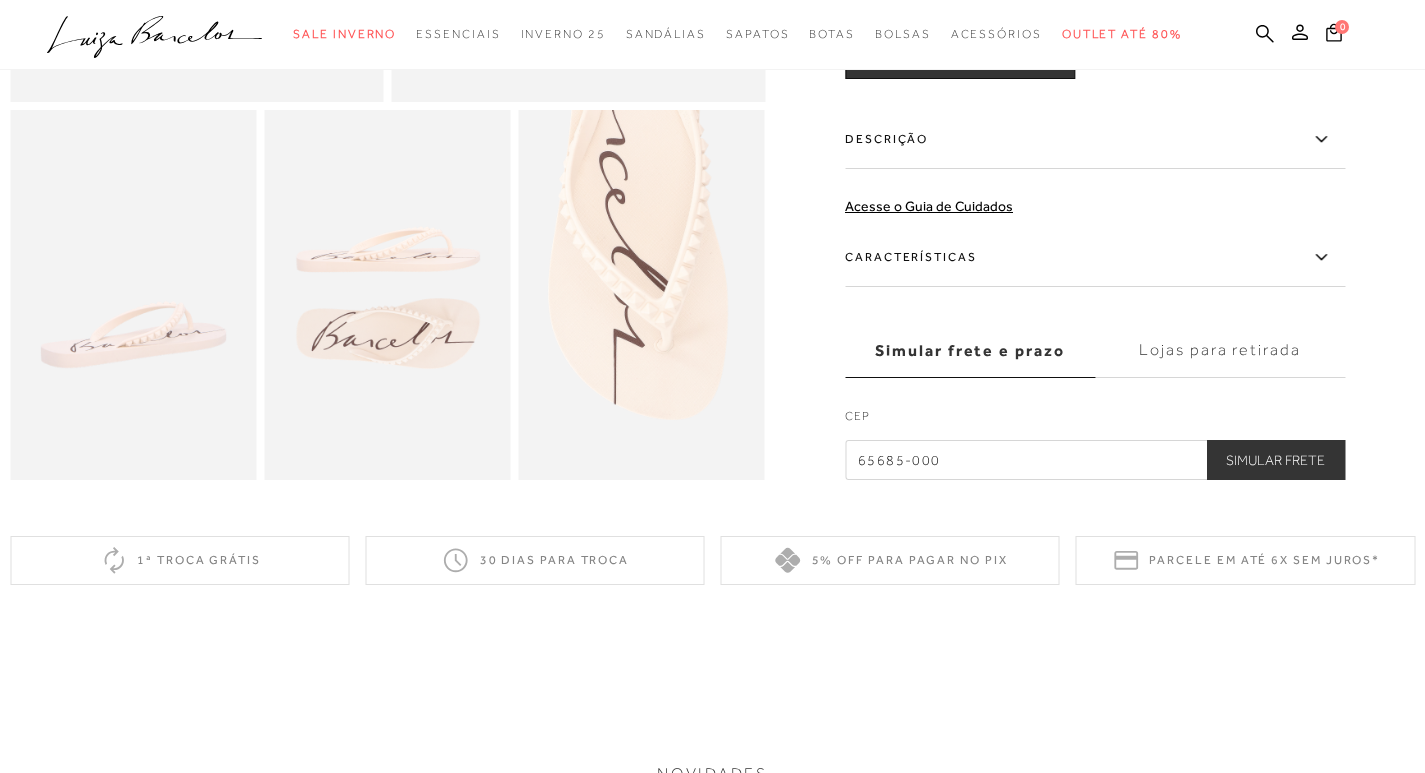 type on "65685-000" 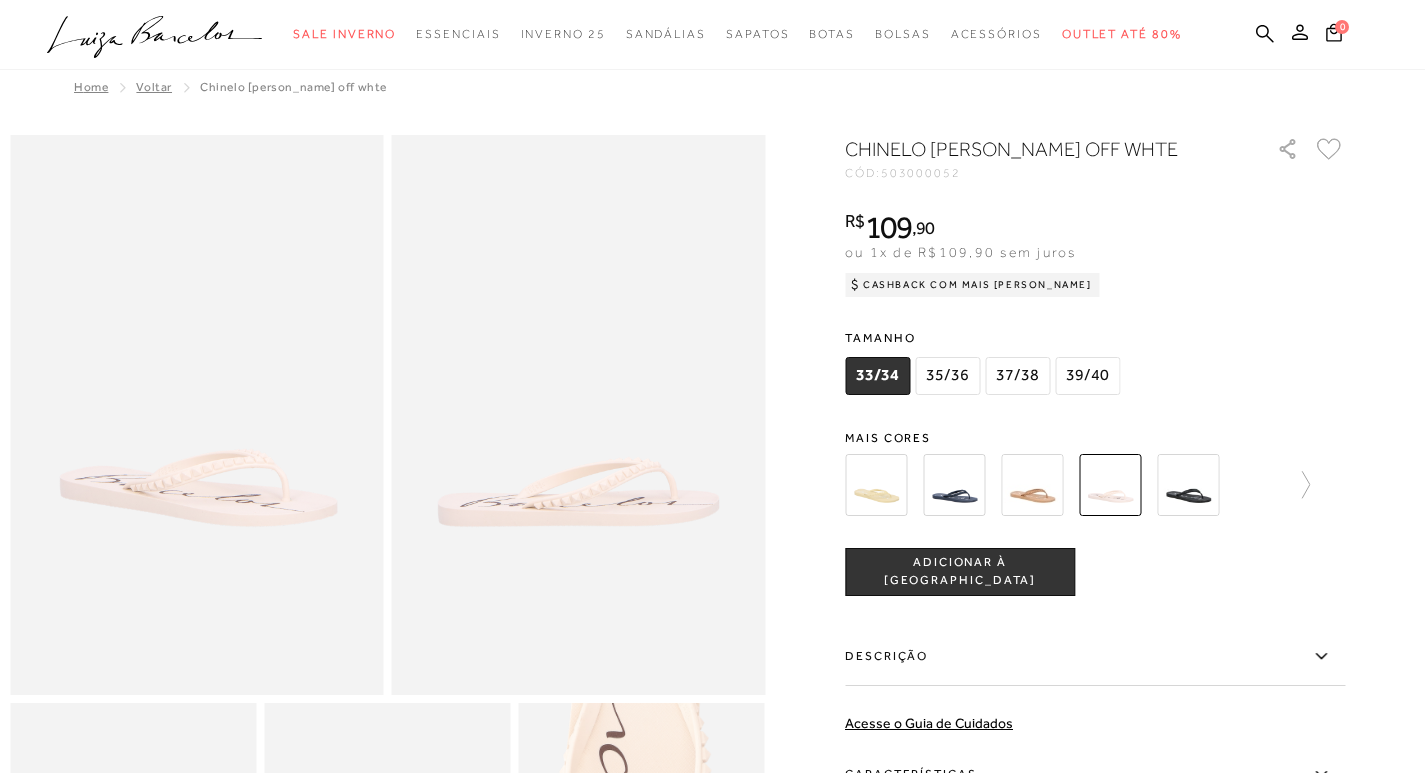 scroll, scrollTop: 0, scrollLeft: 0, axis: both 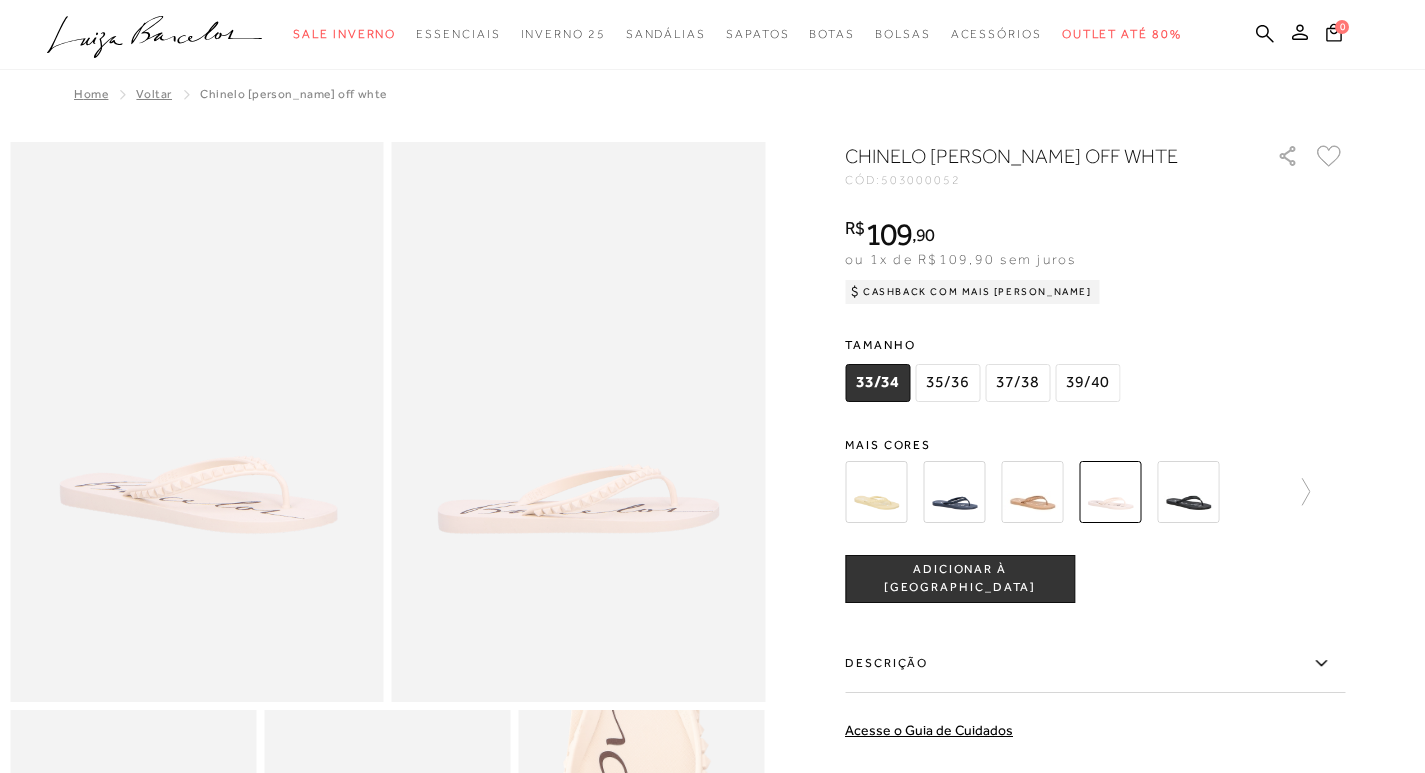 click at bounding box center [954, 492] 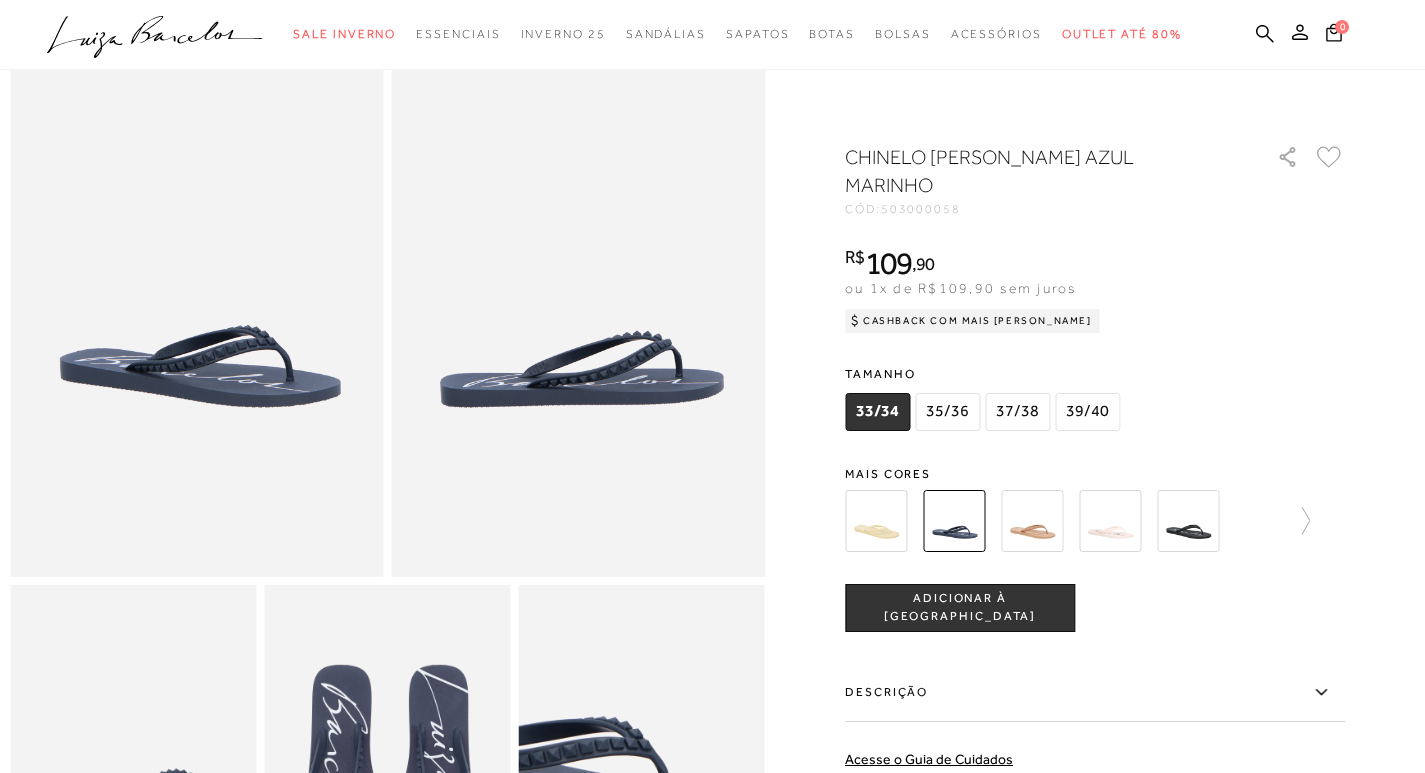 scroll, scrollTop: 100, scrollLeft: 0, axis: vertical 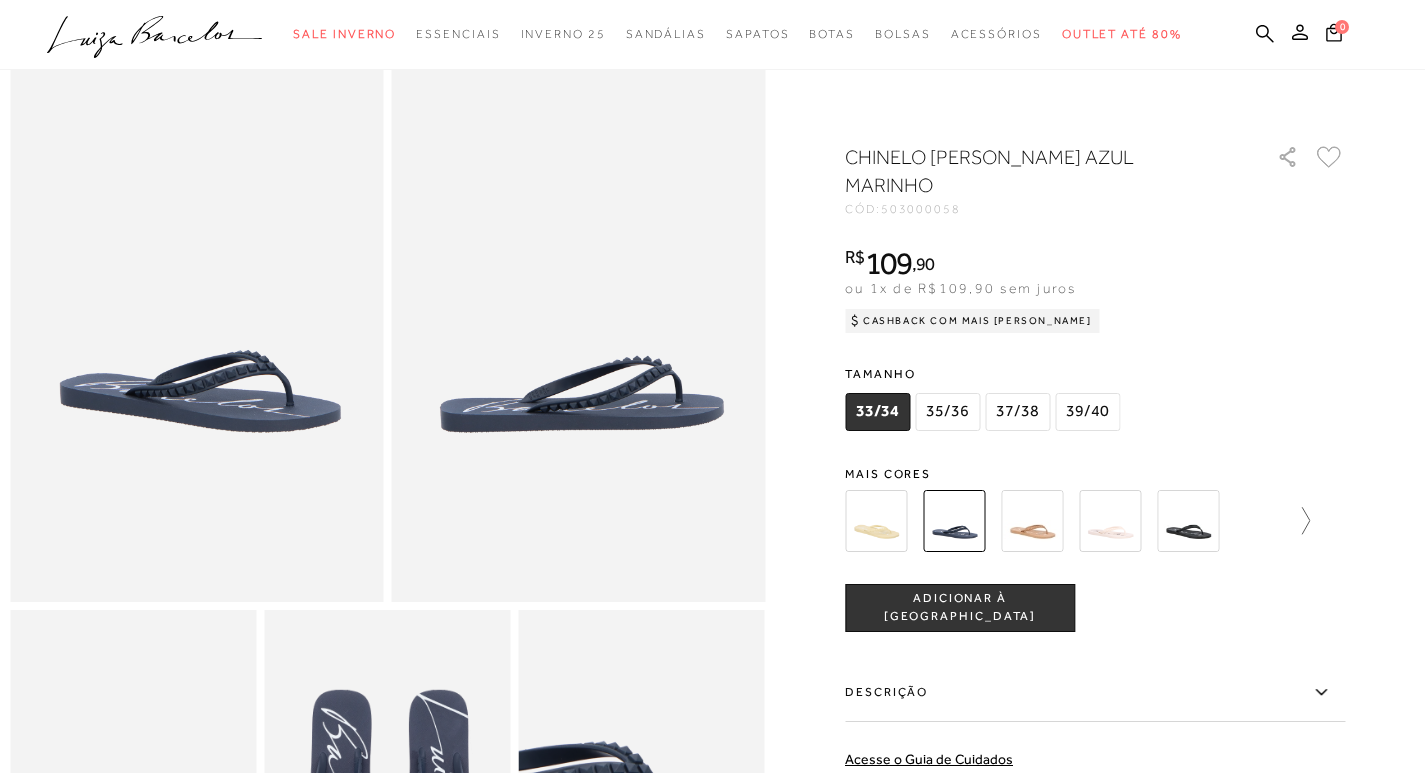 click 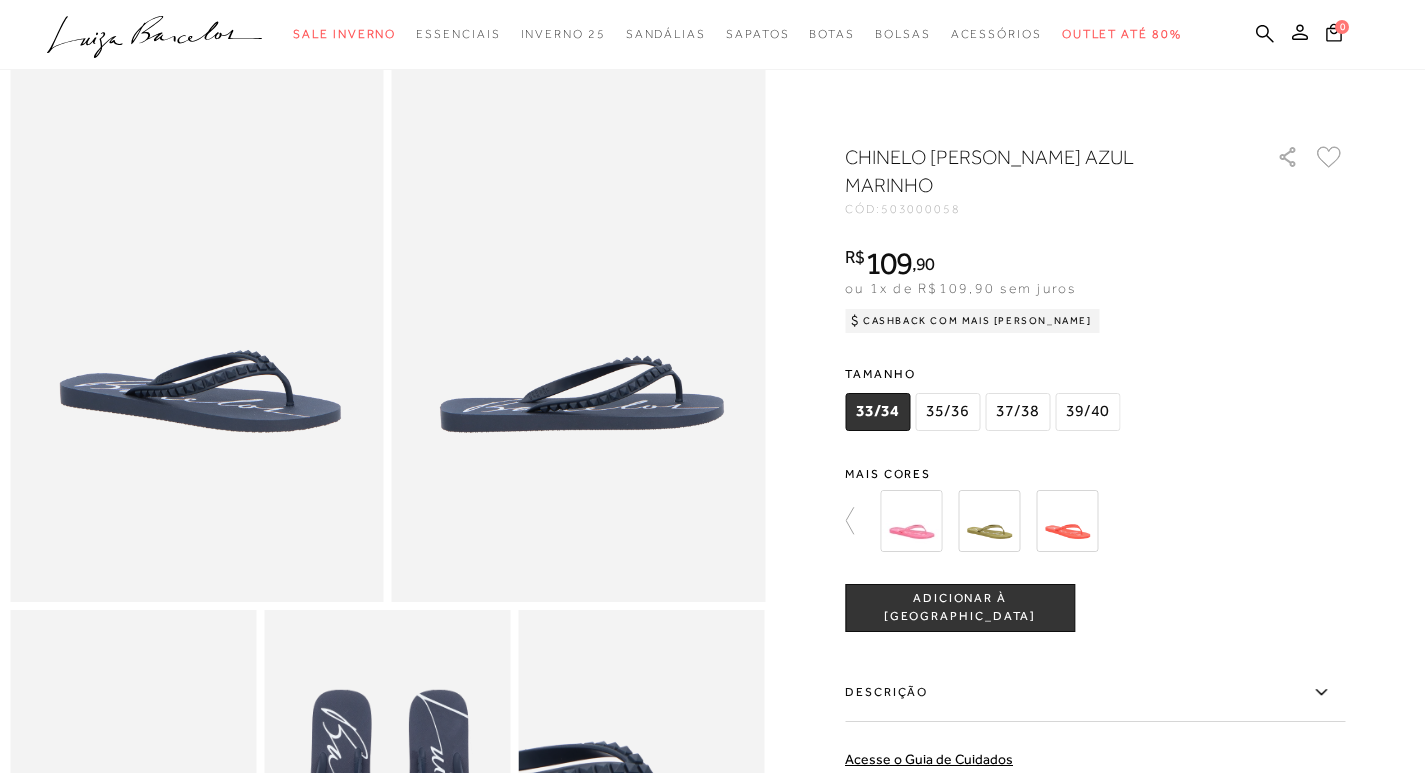 click at bounding box center [911, 521] 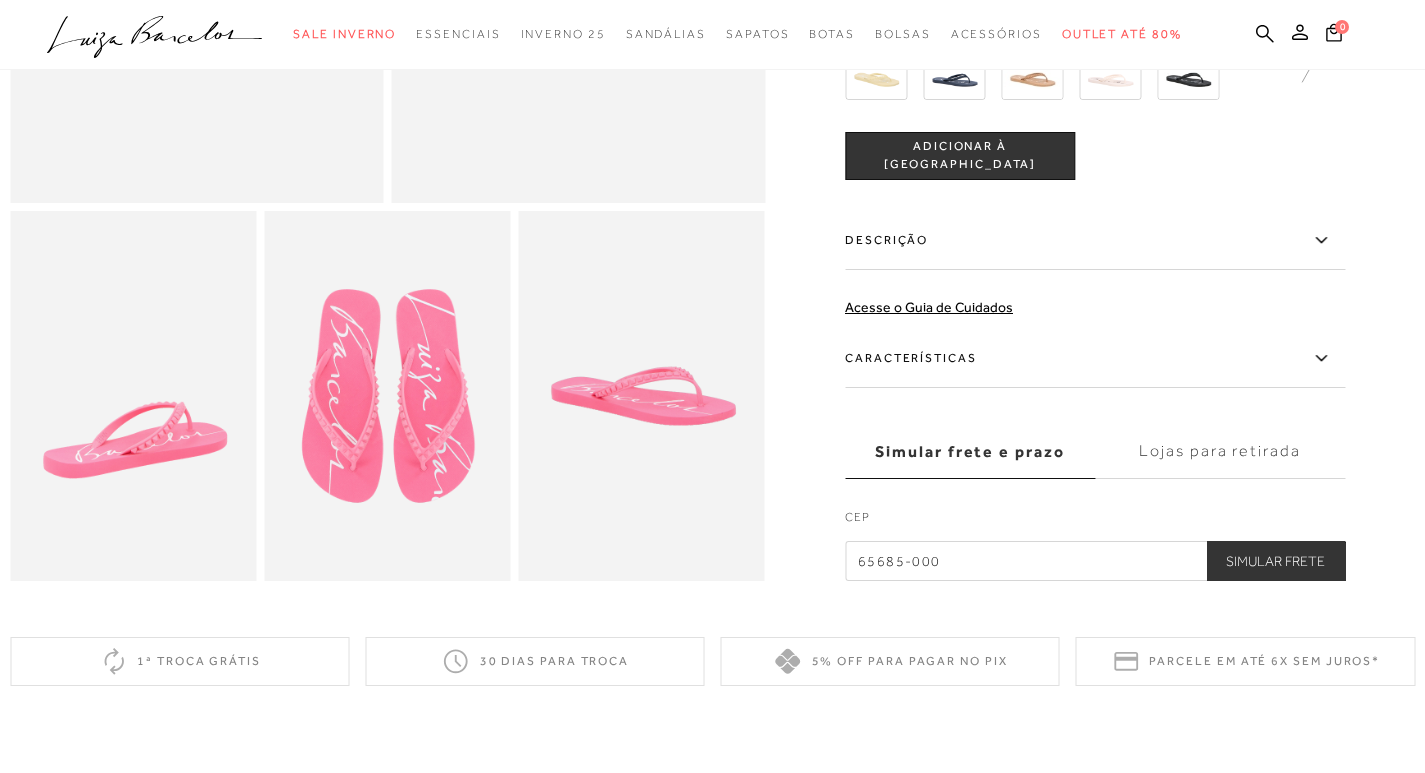 scroll, scrollTop: 500, scrollLeft: 0, axis: vertical 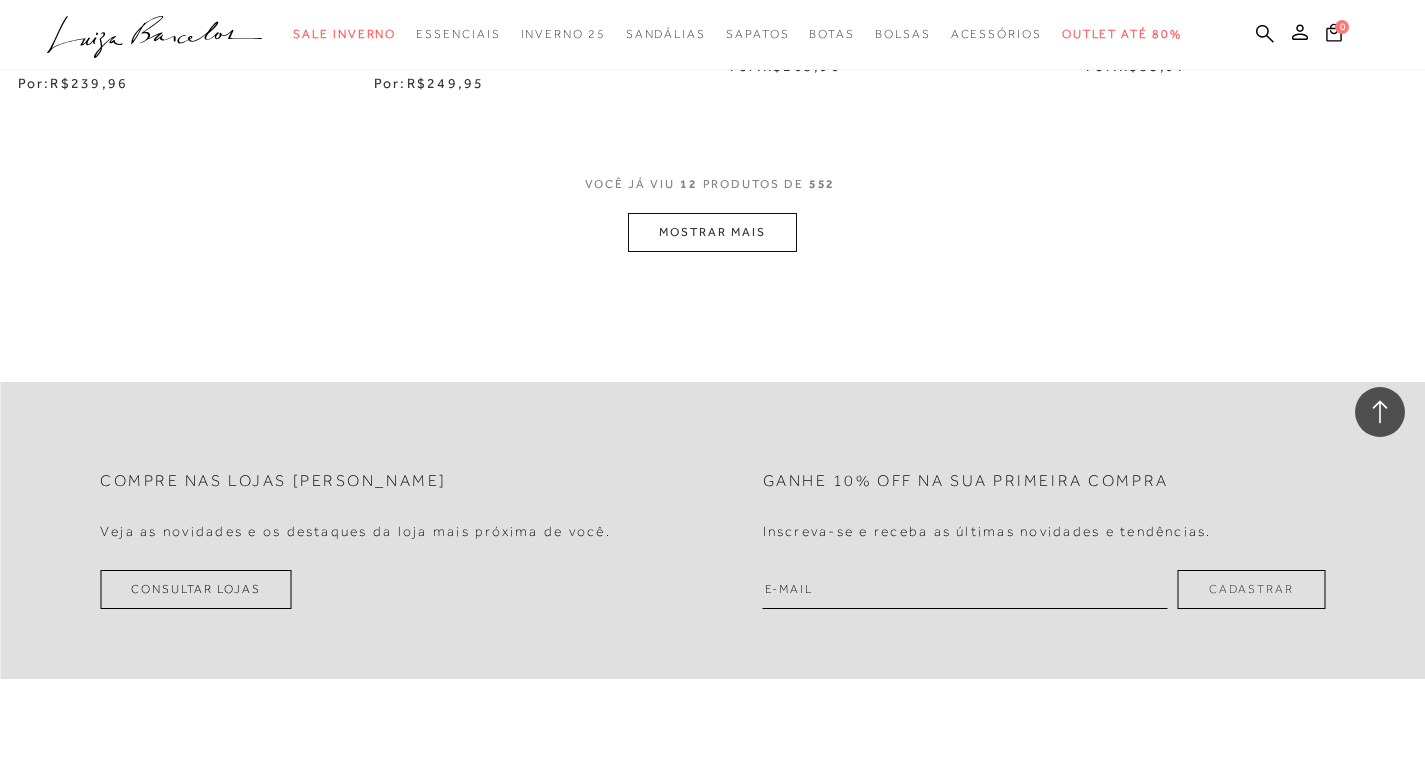 click on "MOSTRAR MAIS" at bounding box center [712, 232] 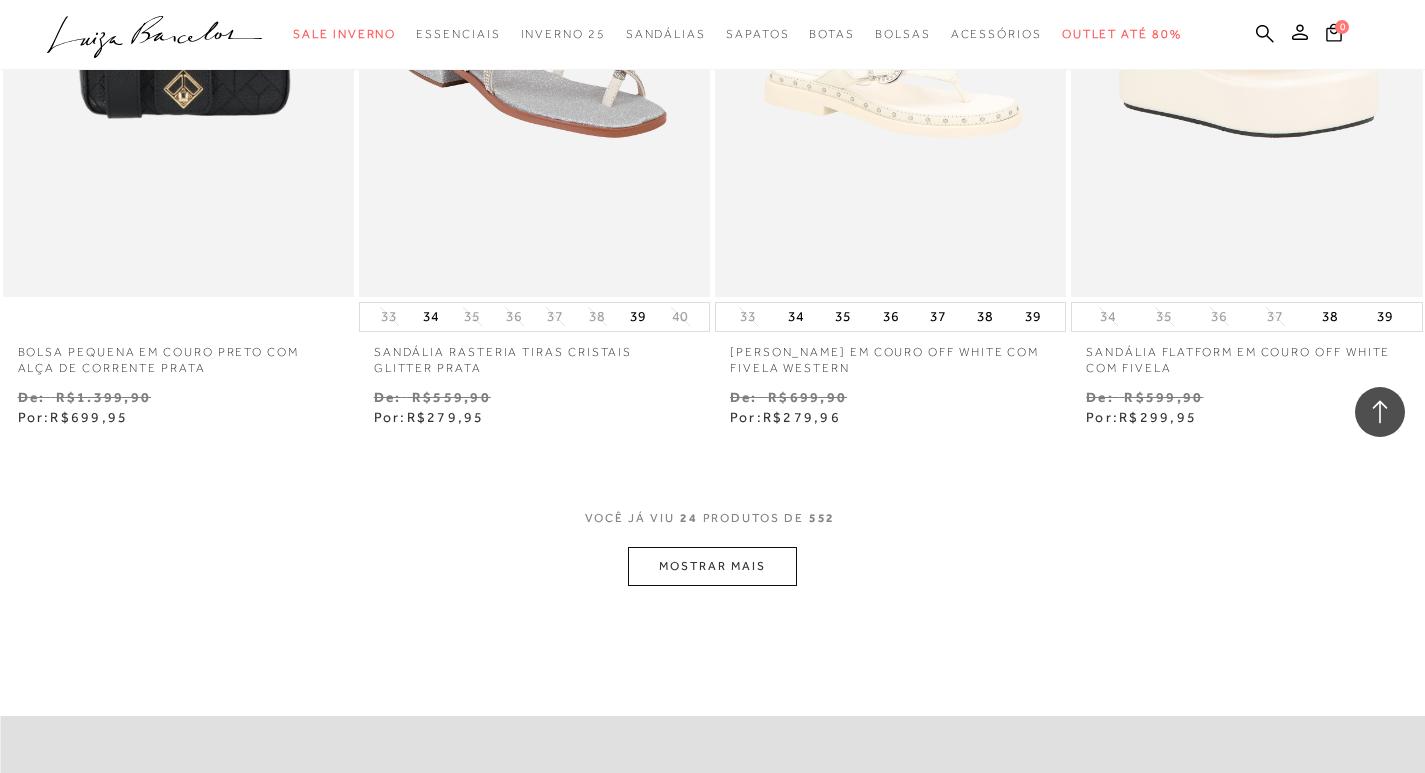 scroll, scrollTop: 4200, scrollLeft: 0, axis: vertical 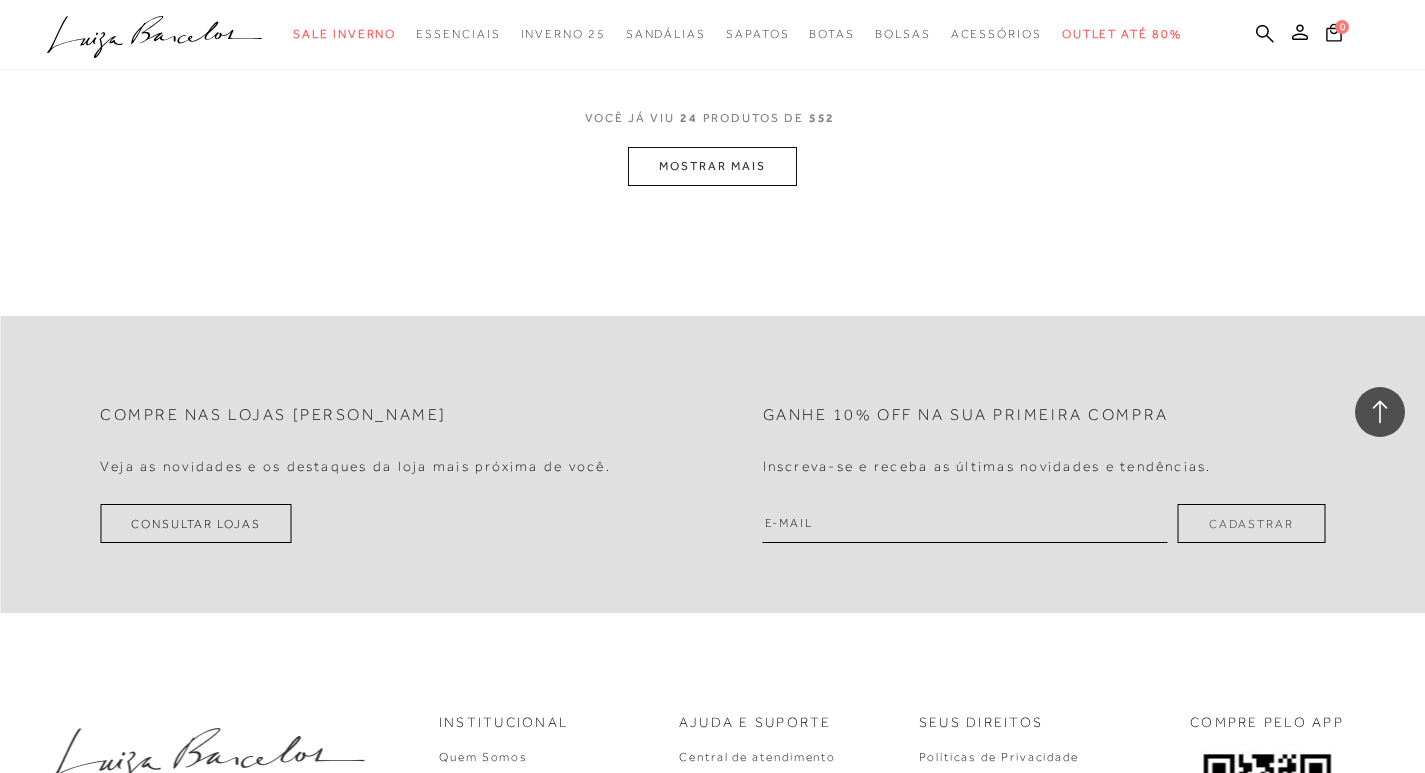 click on "MOSTRAR MAIS" at bounding box center (712, 166) 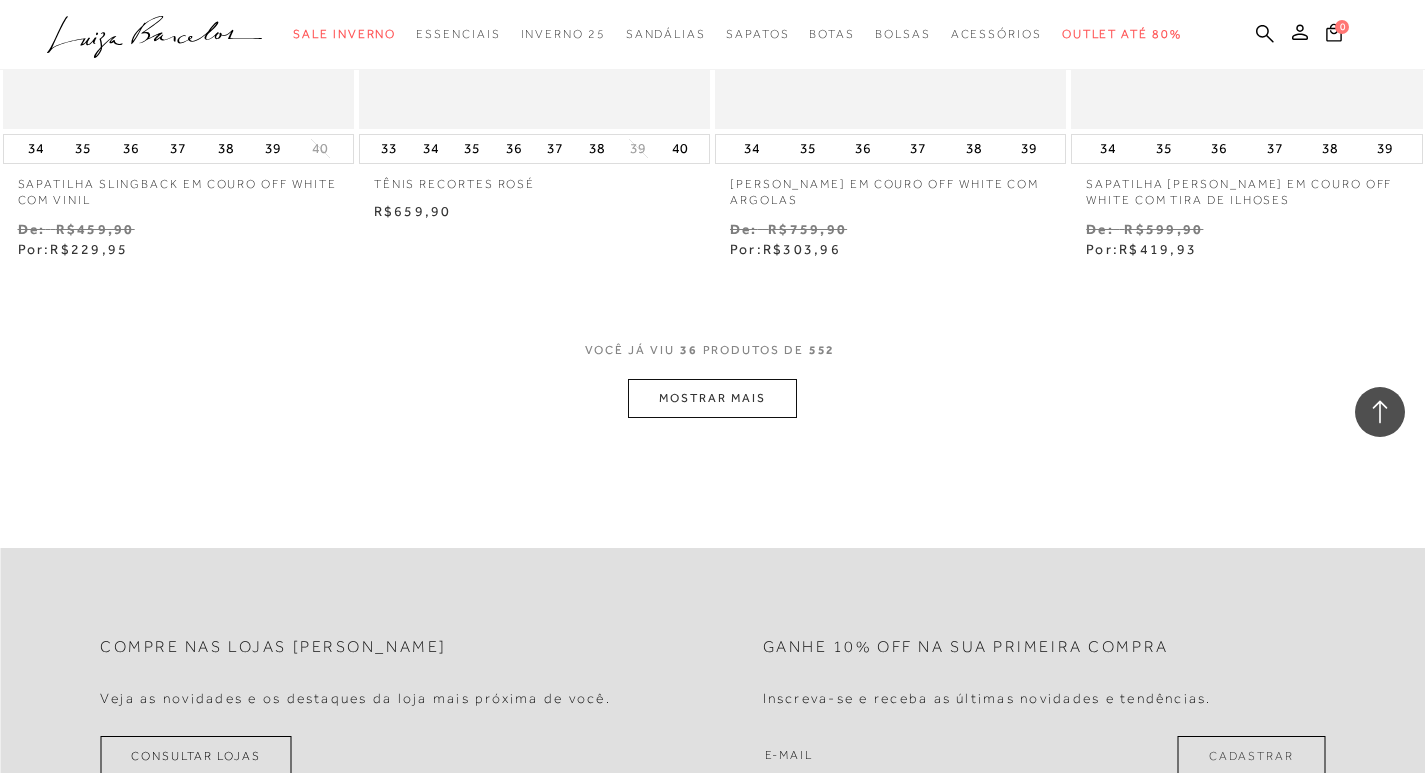 scroll, scrollTop: 6200, scrollLeft: 0, axis: vertical 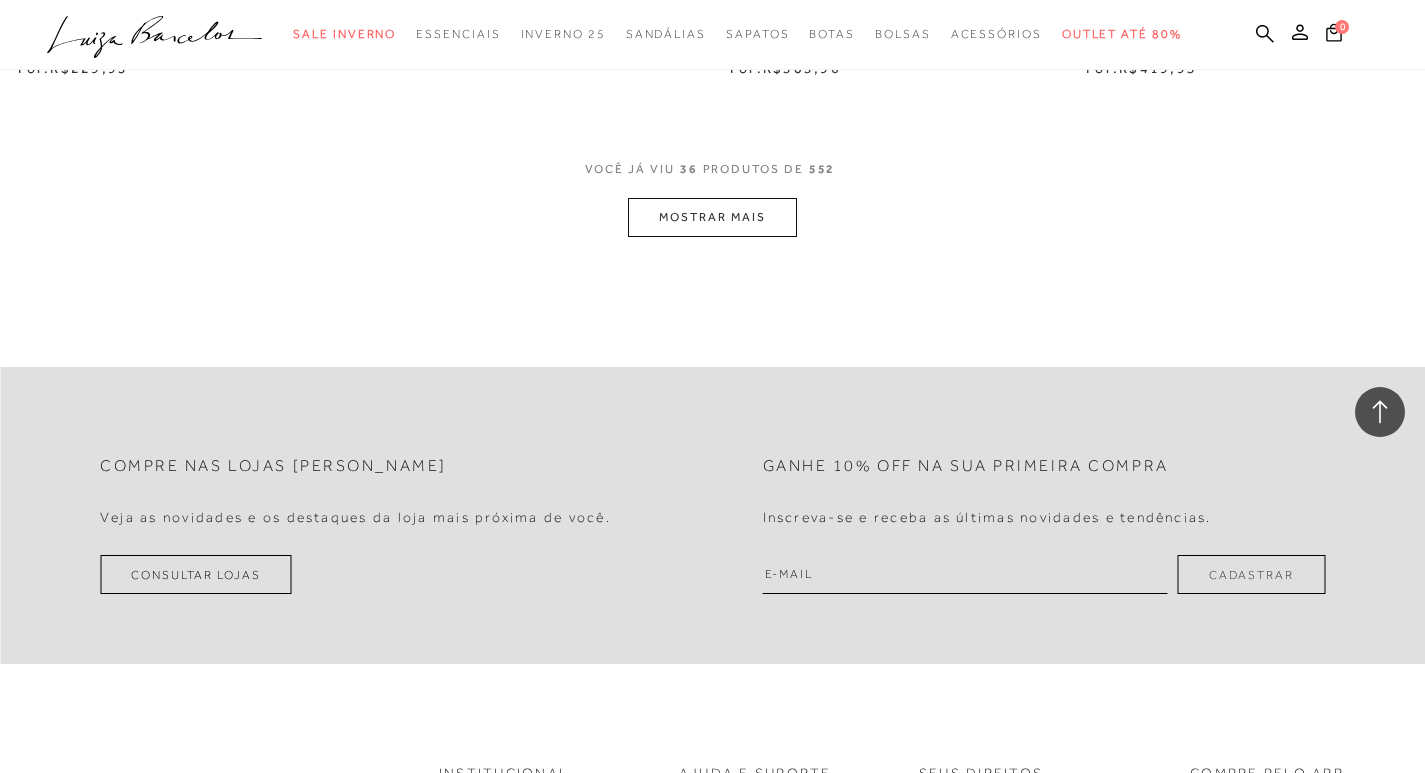 click on "MOSTRAR MAIS" at bounding box center (712, 217) 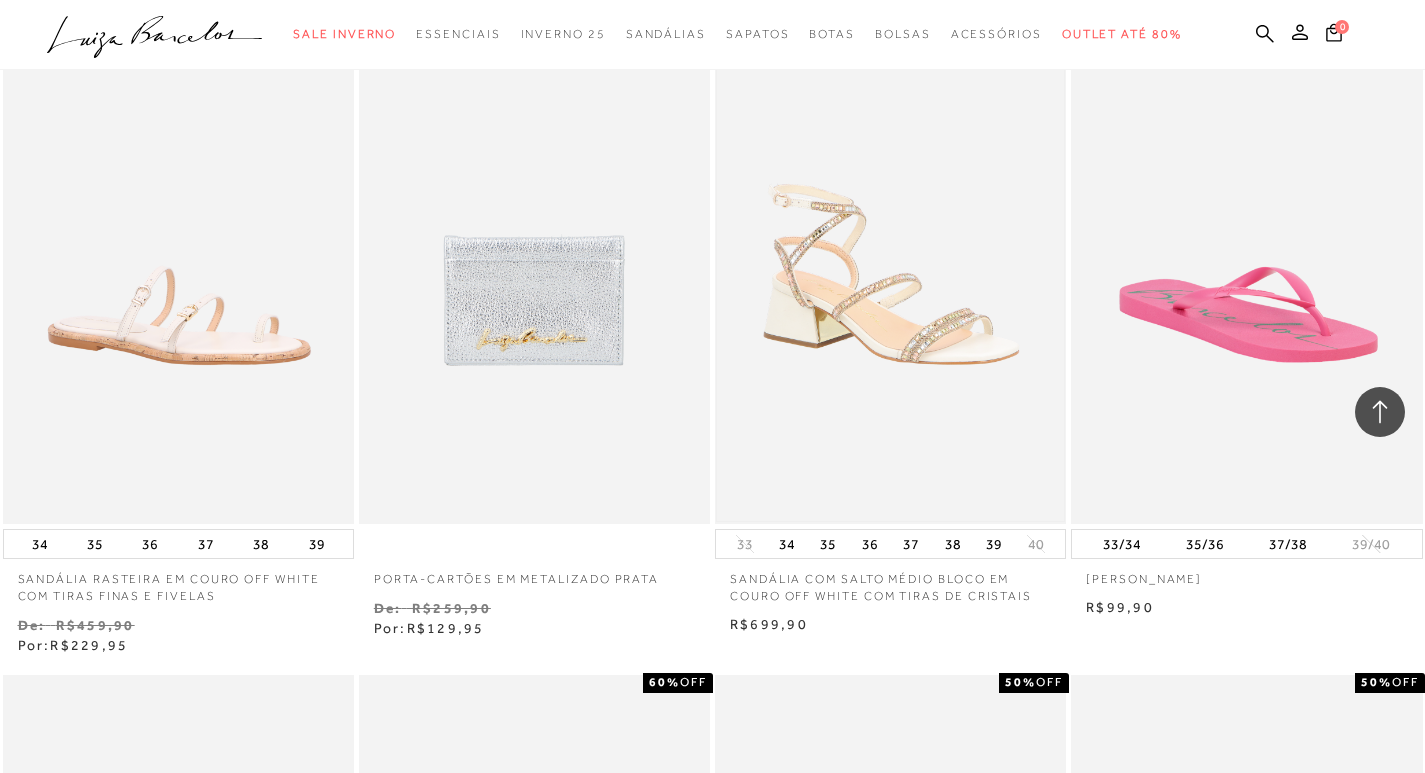 scroll, scrollTop: 7000, scrollLeft: 0, axis: vertical 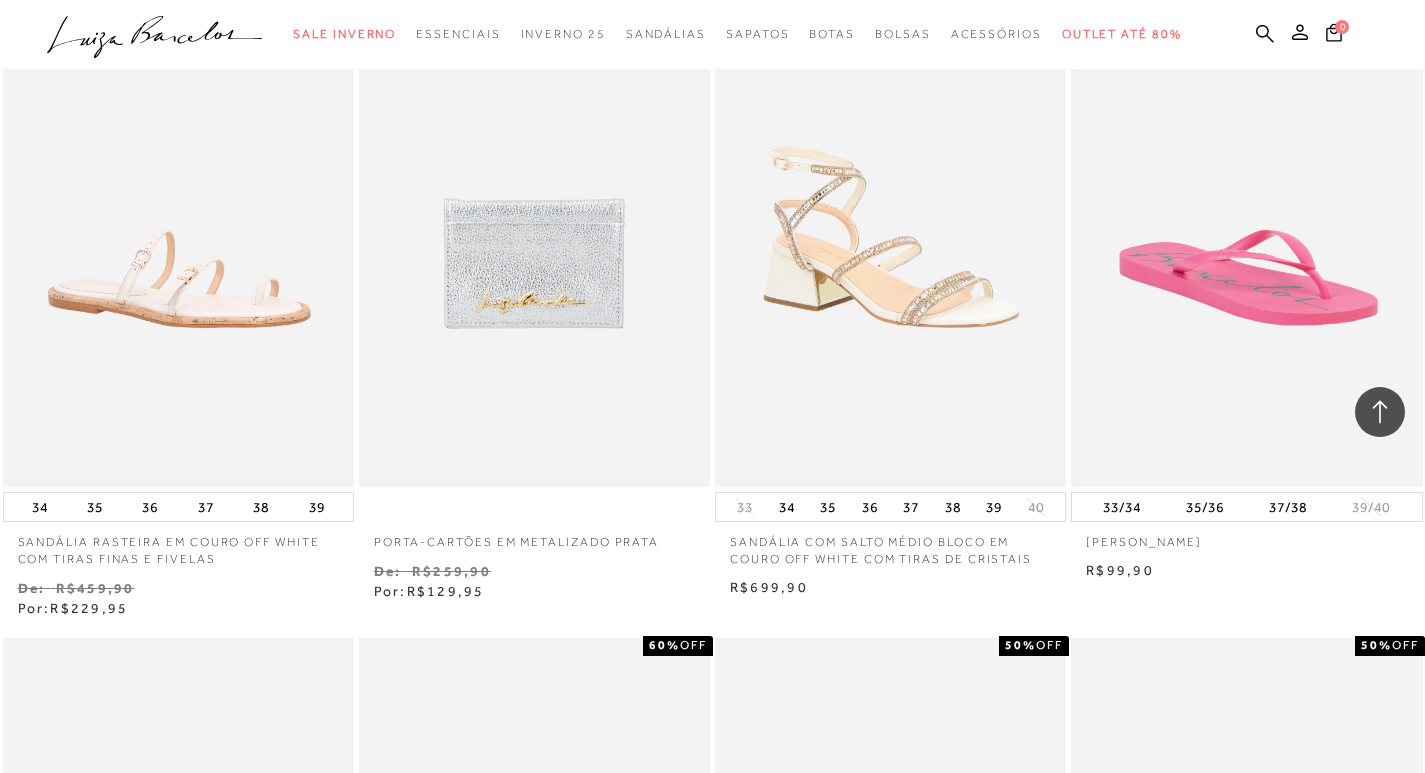 click at bounding box center (1246, 223) 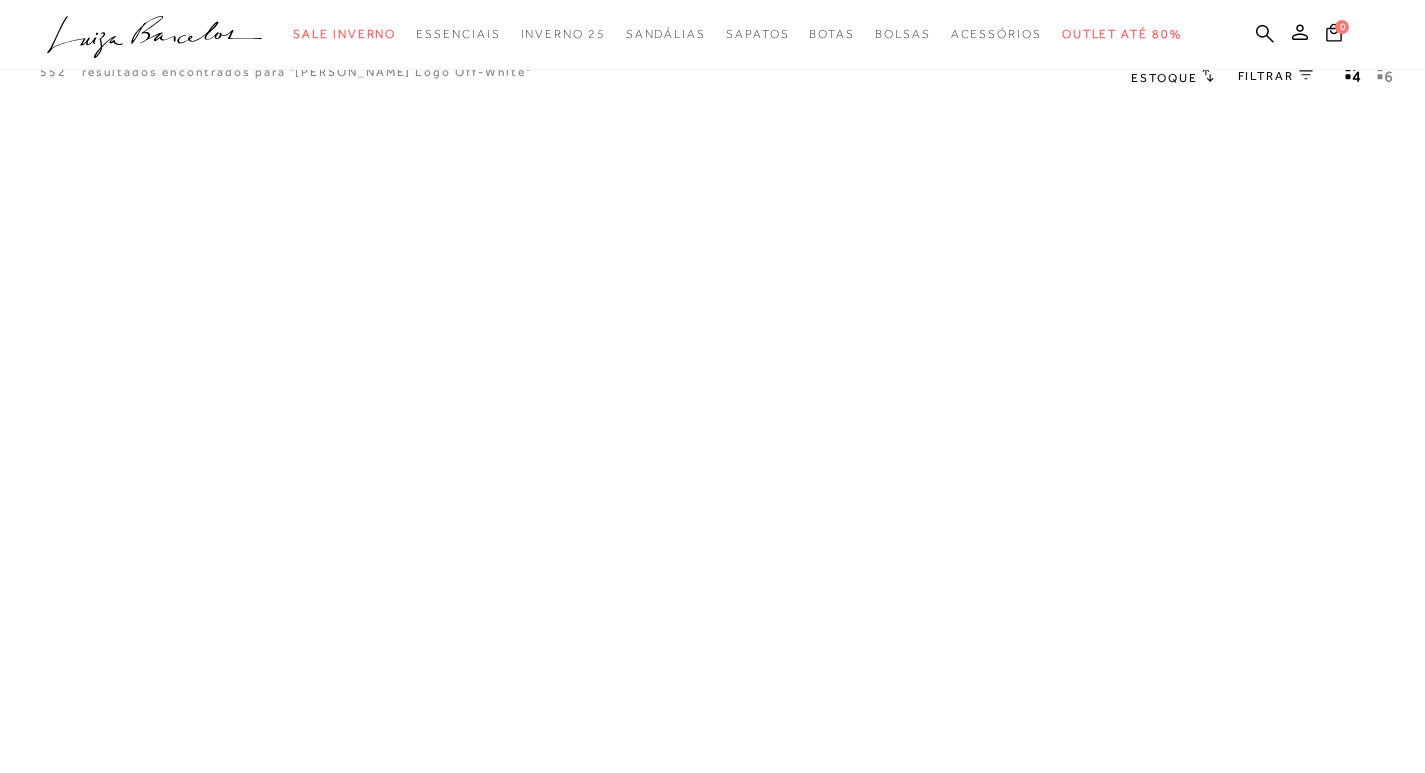 scroll, scrollTop: 0, scrollLeft: 0, axis: both 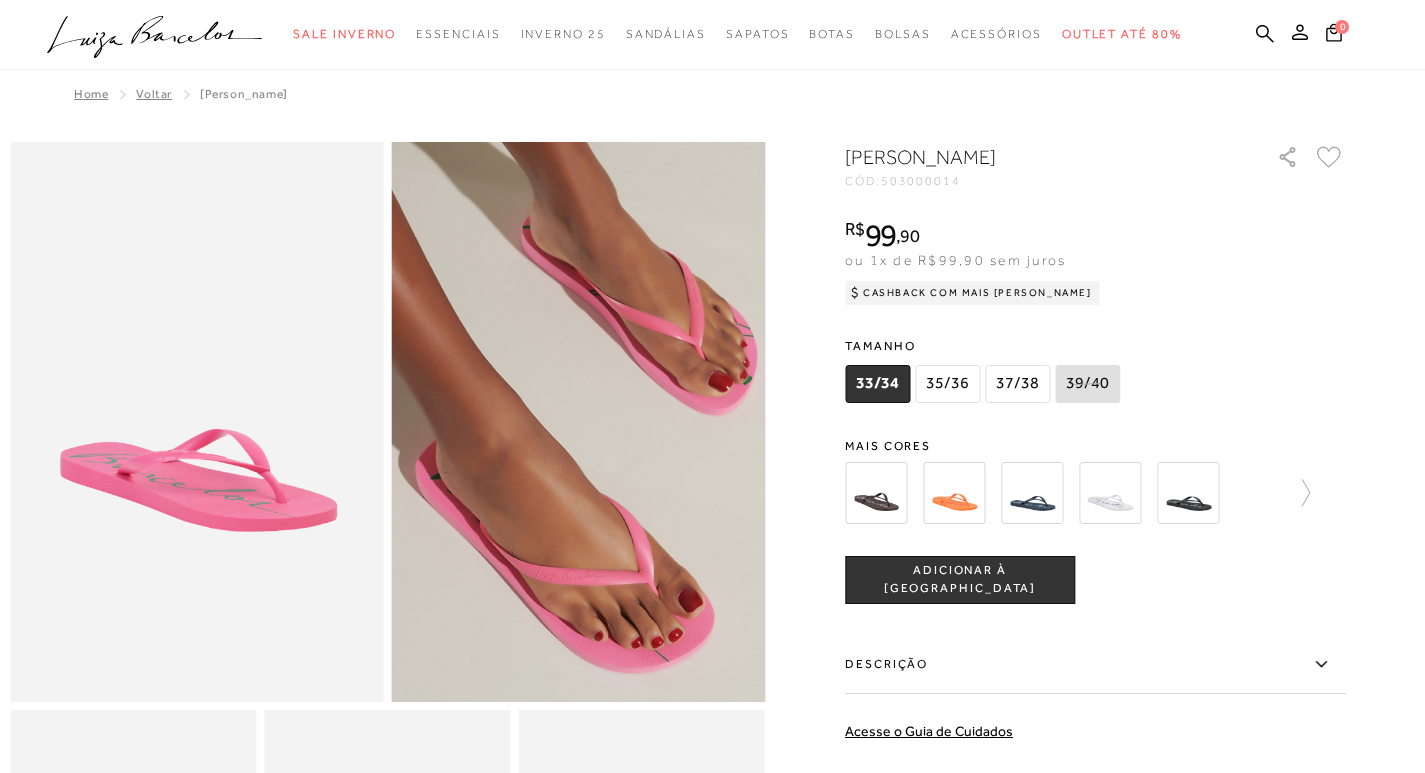 click at bounding box center (876, 493) 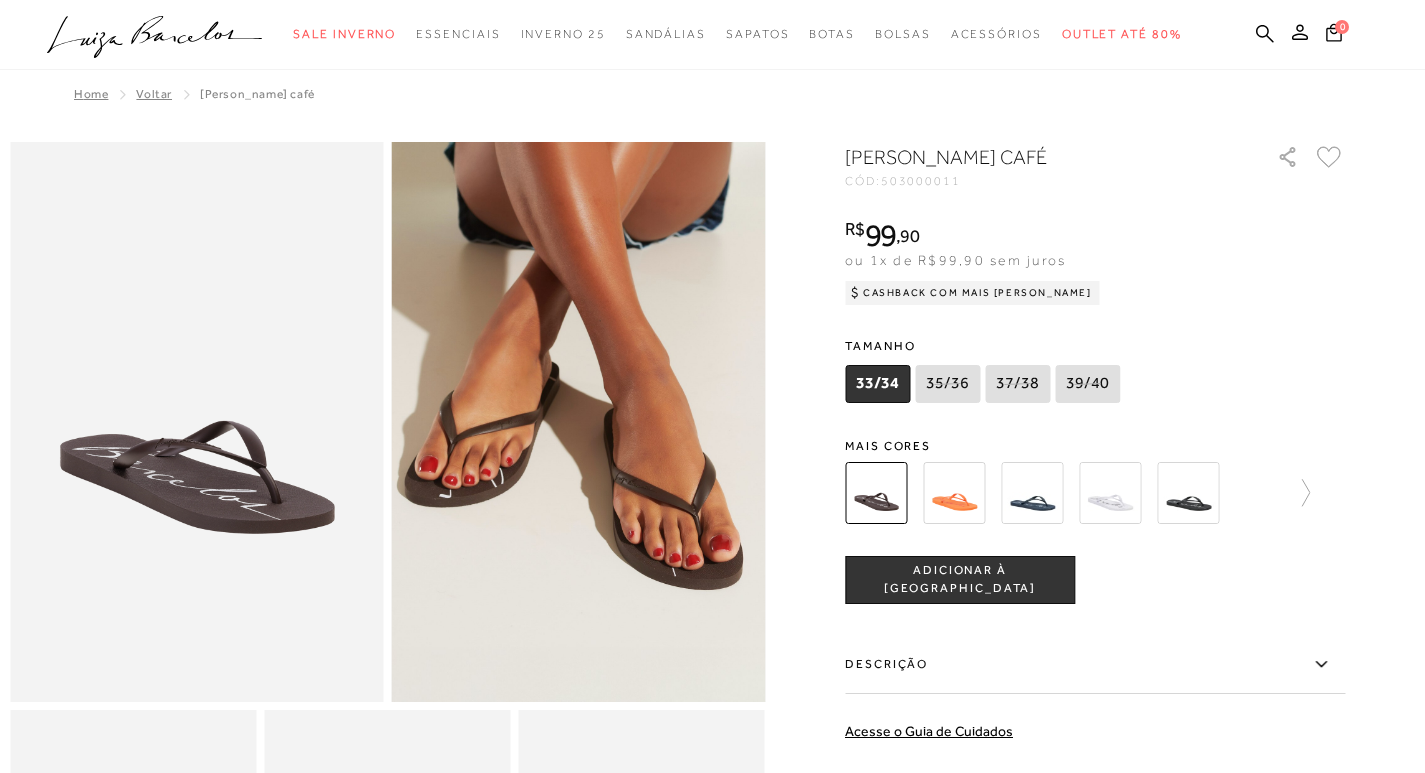 click at bounding box center (1032, 493) 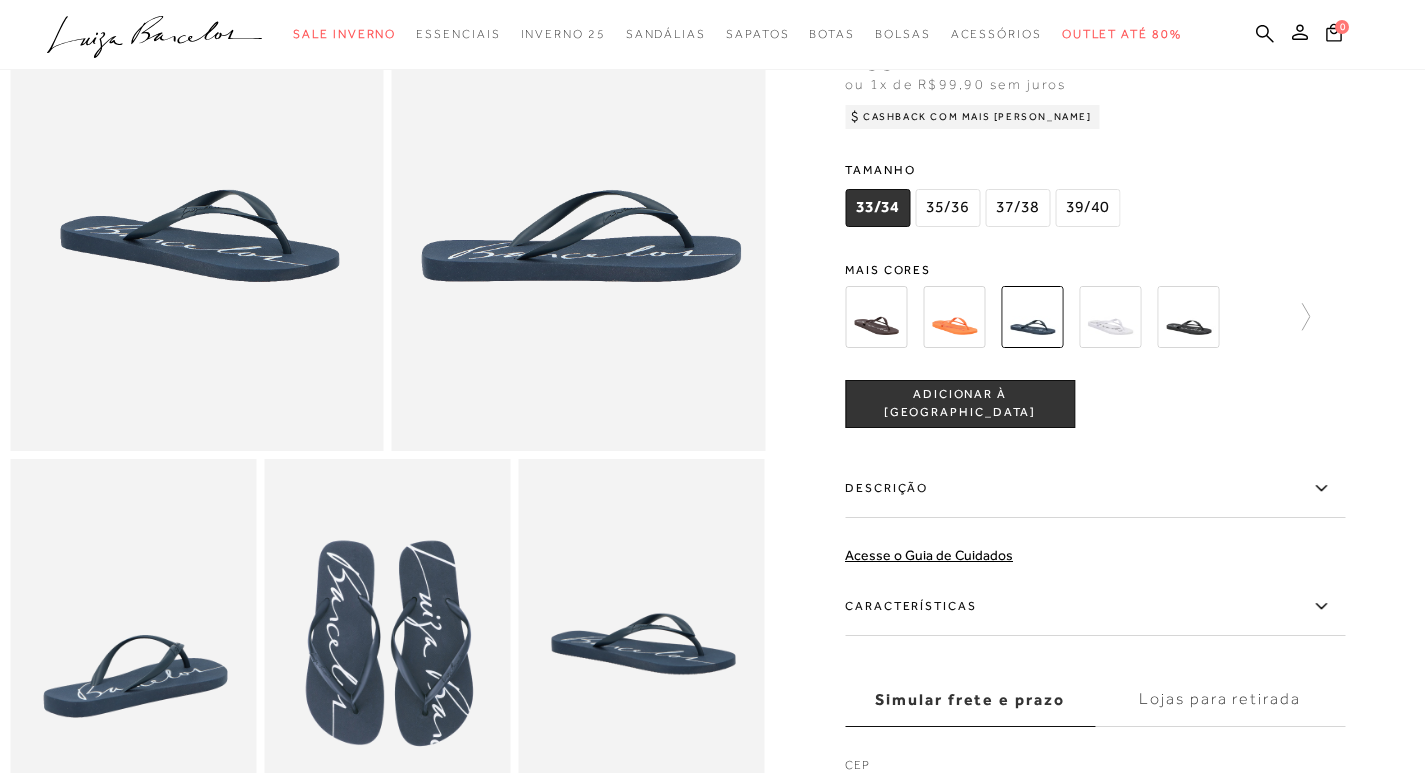scroll, scrollTop: 300, scrollLeft: 0, axis: vertical 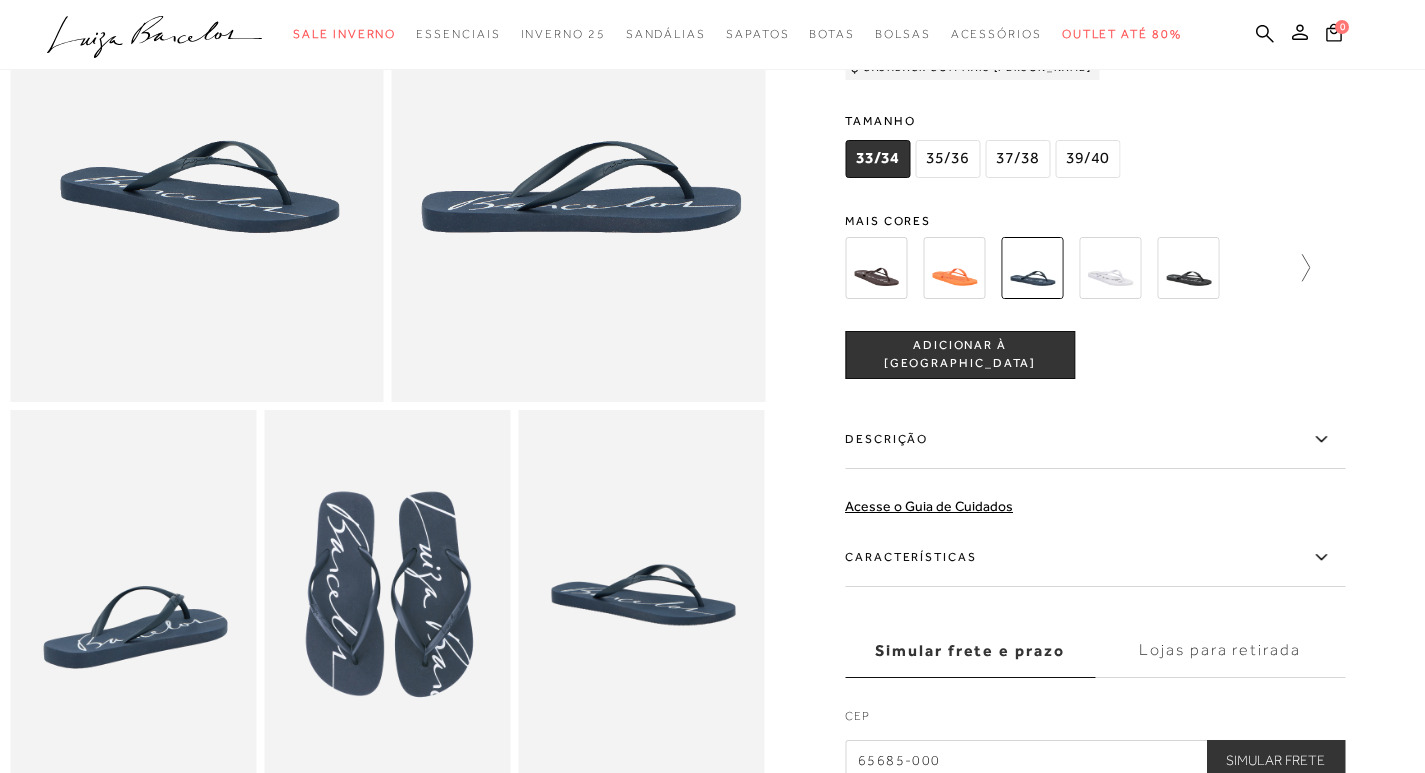click 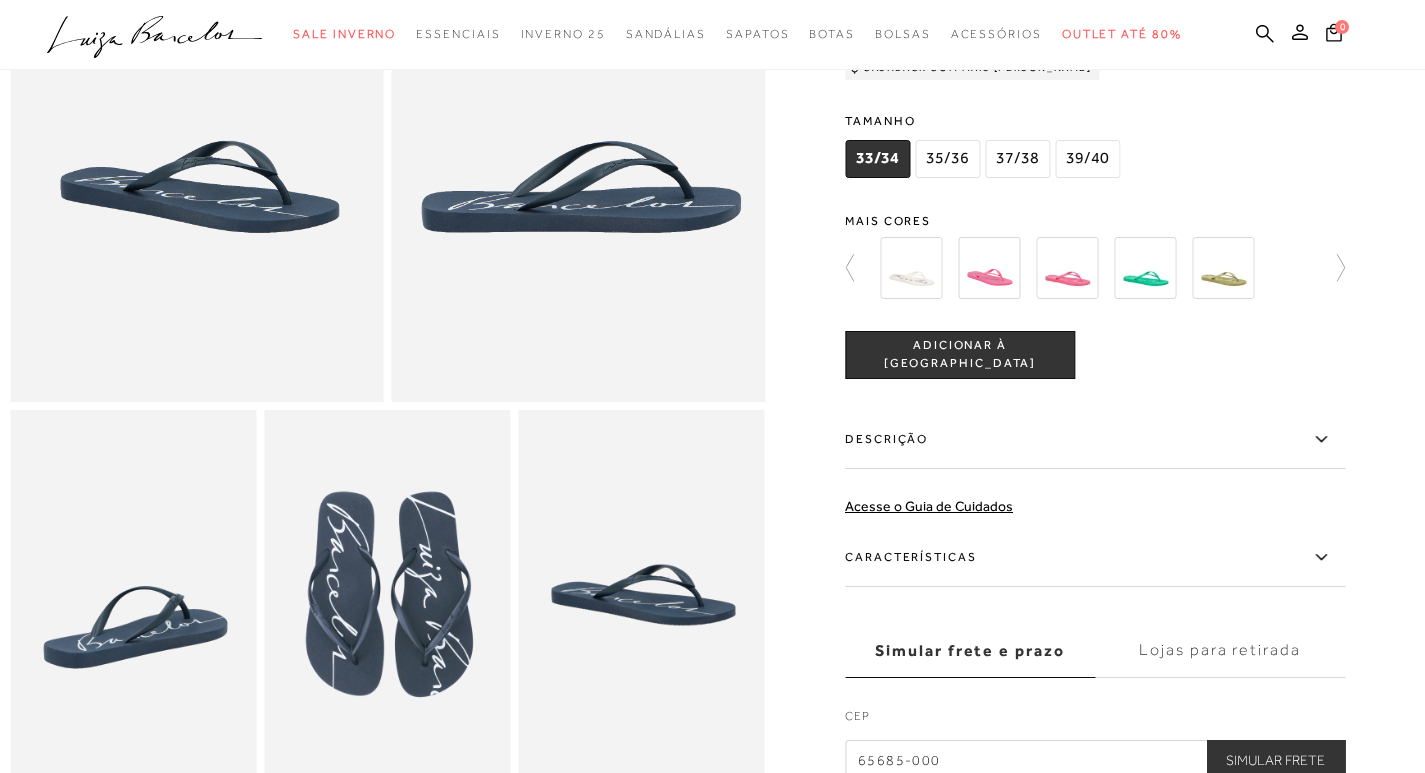 click at bounding box center [1067, 268] 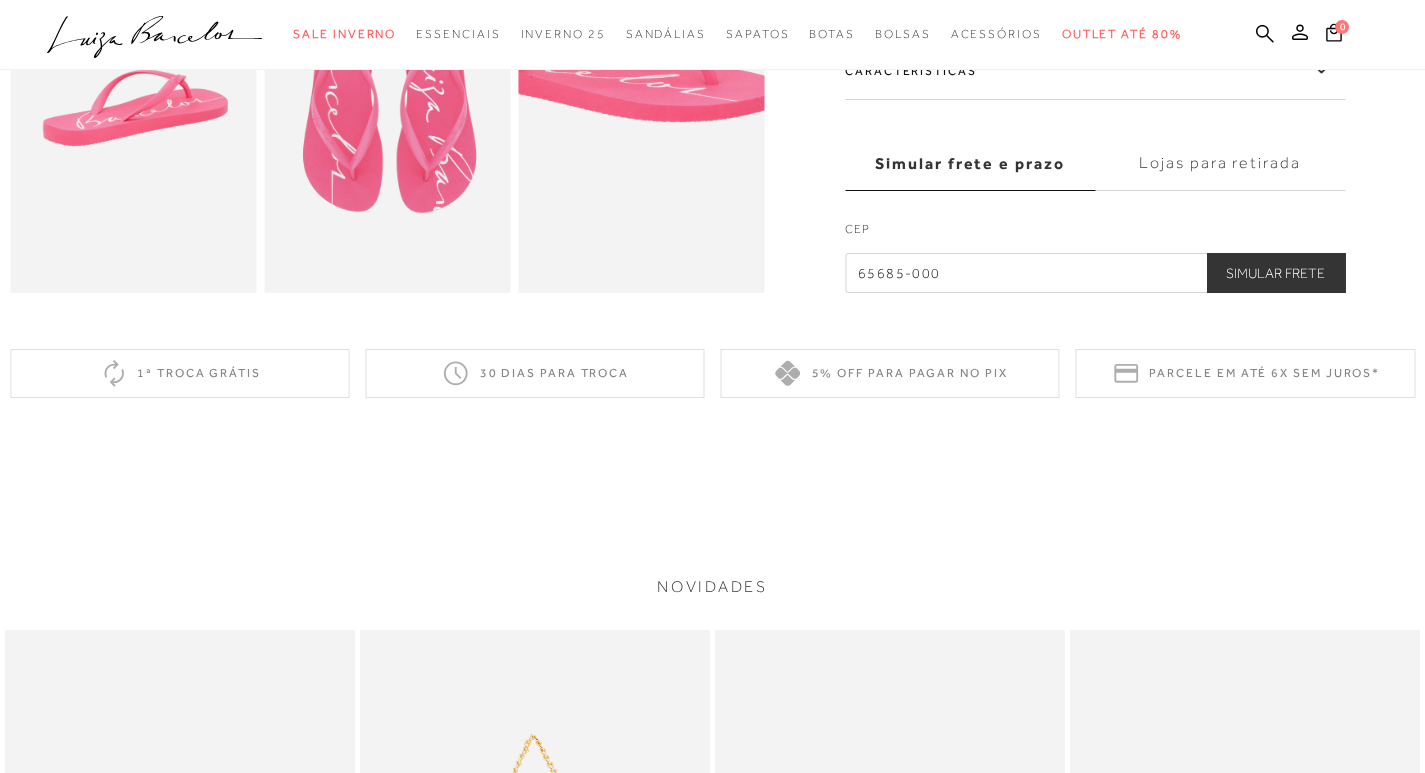 scroll, scrollTop: 800, scrollLeft: 0, axis: vertical 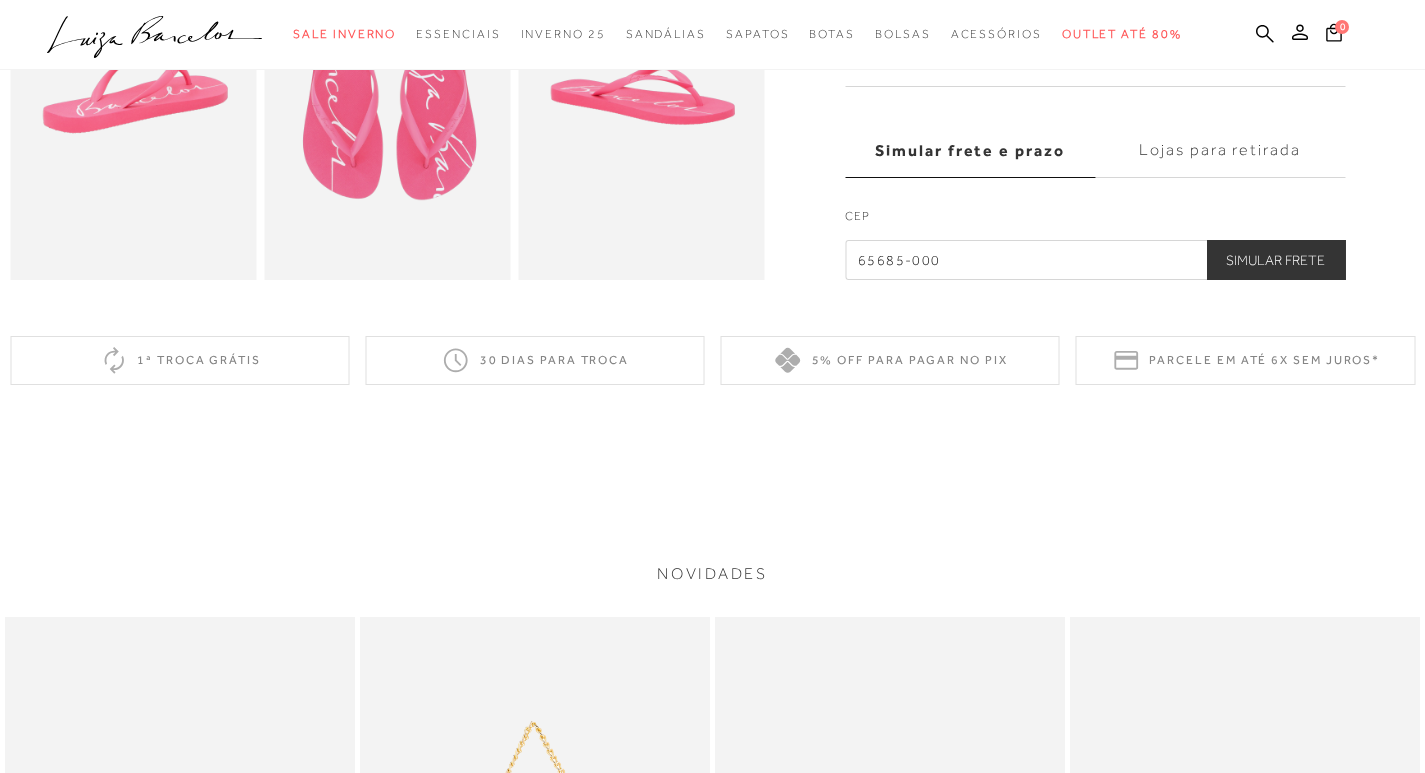 click on "Simular Frete" at bounding box center (1275, 260) 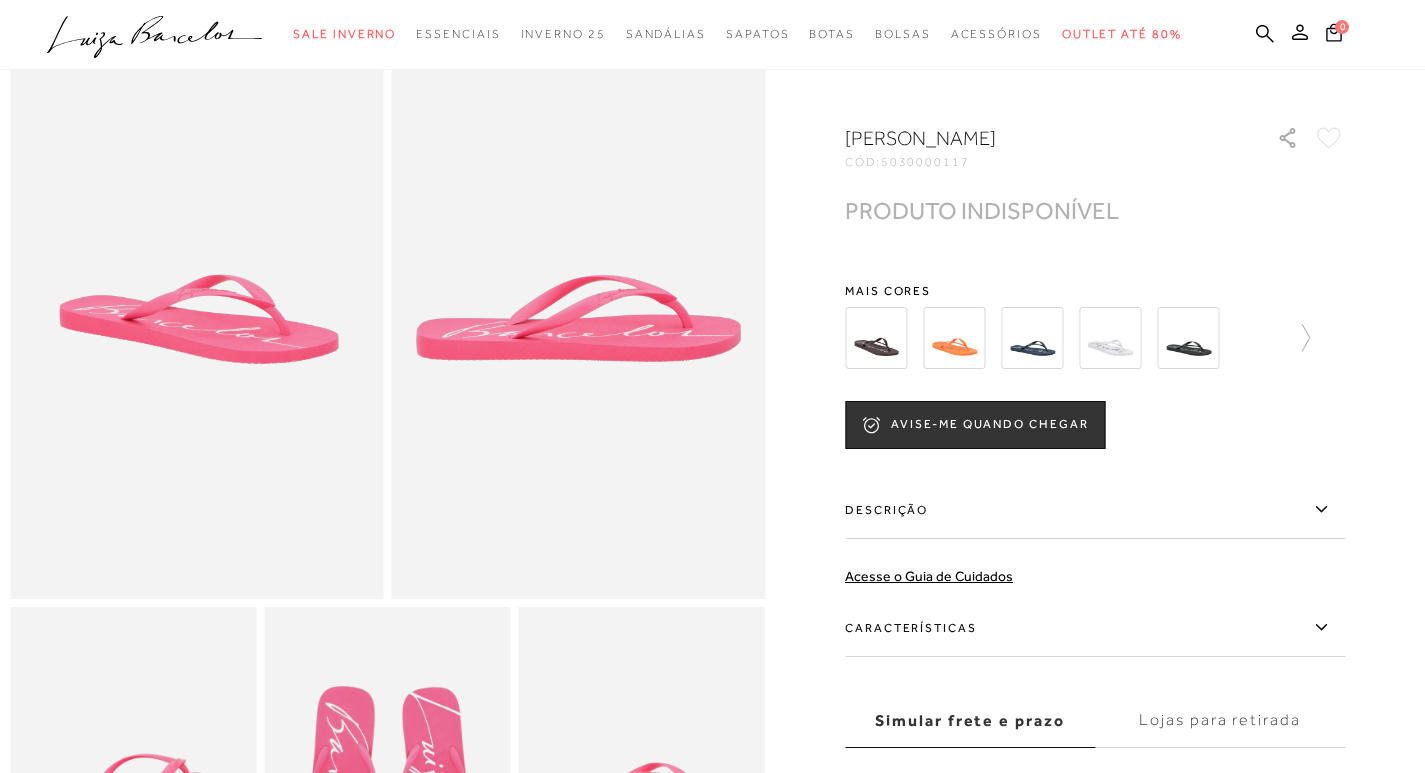 scroll, scrollTop: 100, scrollLeft: 0, axis: vertical 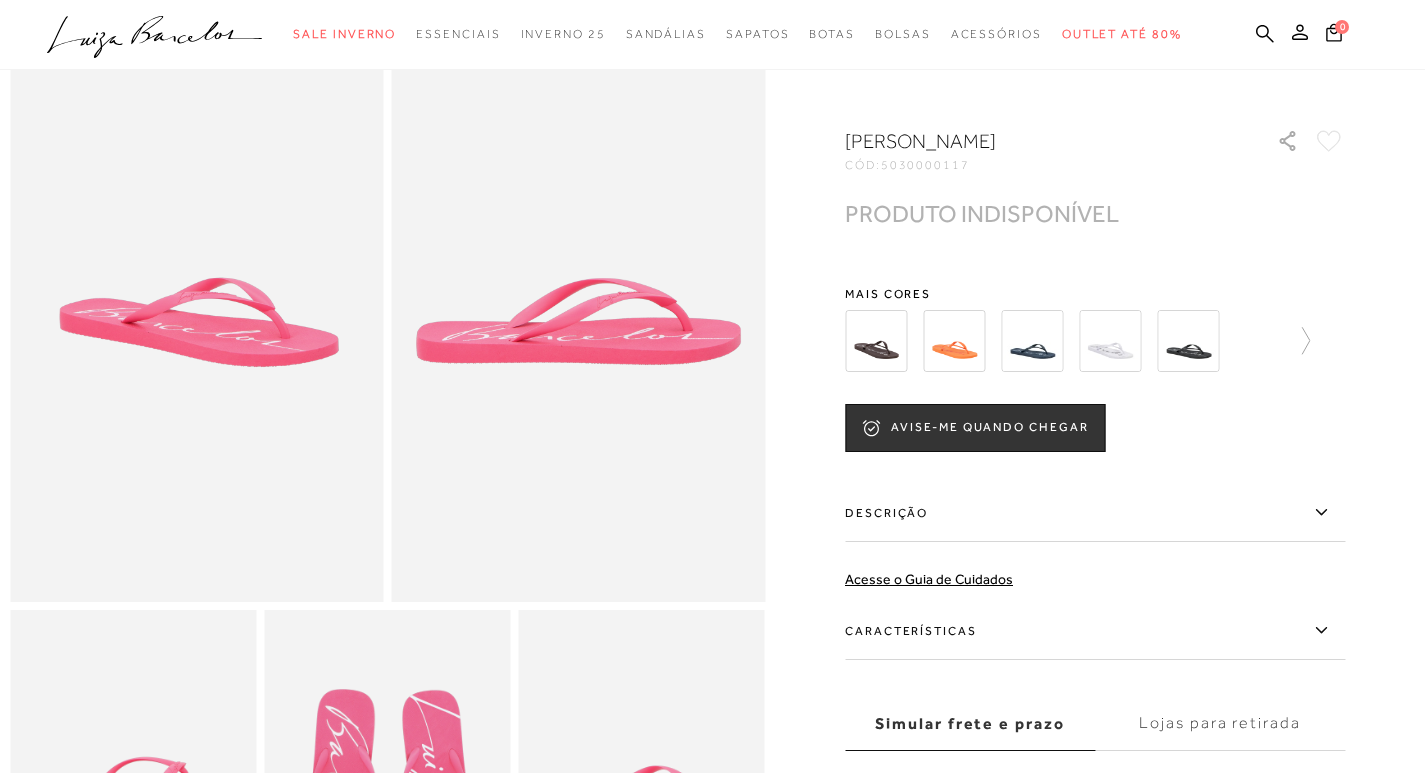 click at bounding box center (1032, 341) 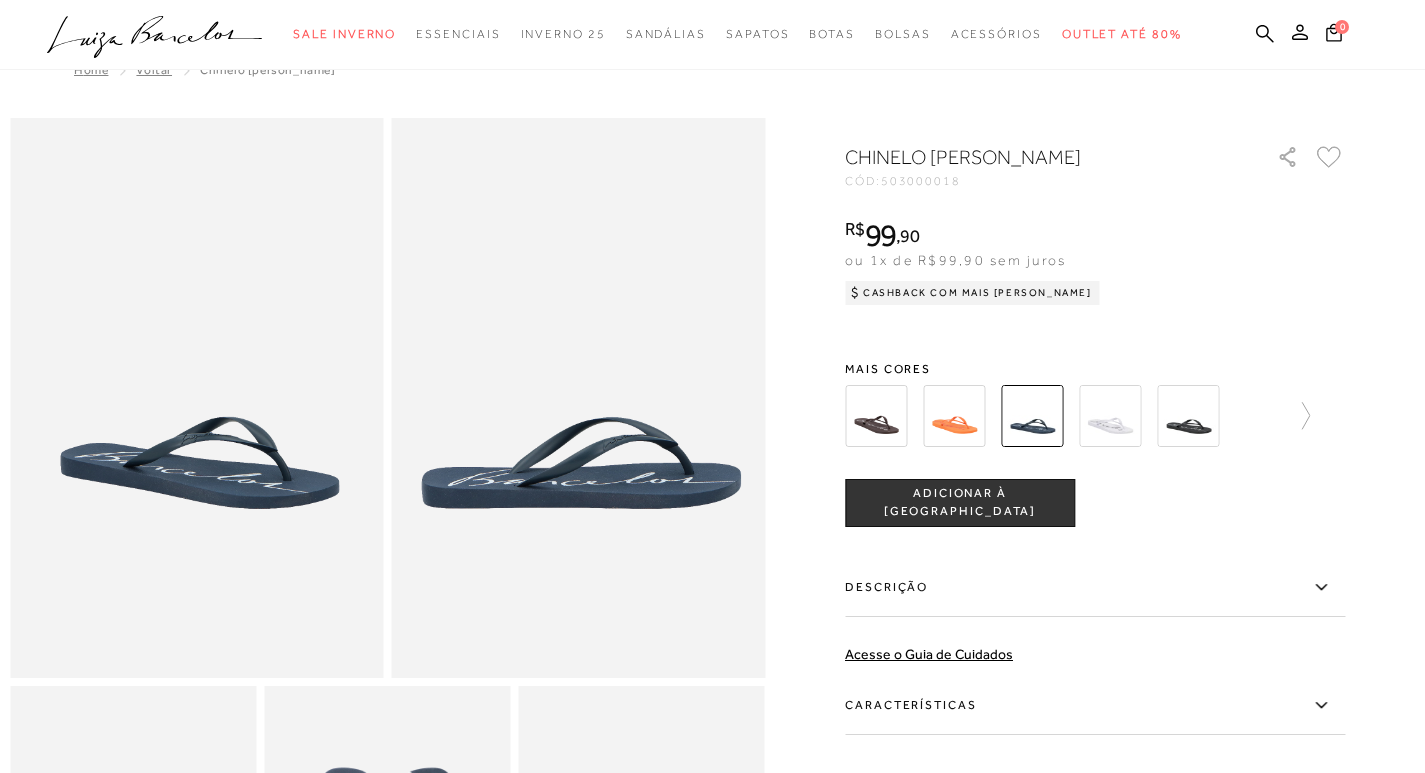 scroll, scrollTop: 0, scrollLeft: 0, axis: both 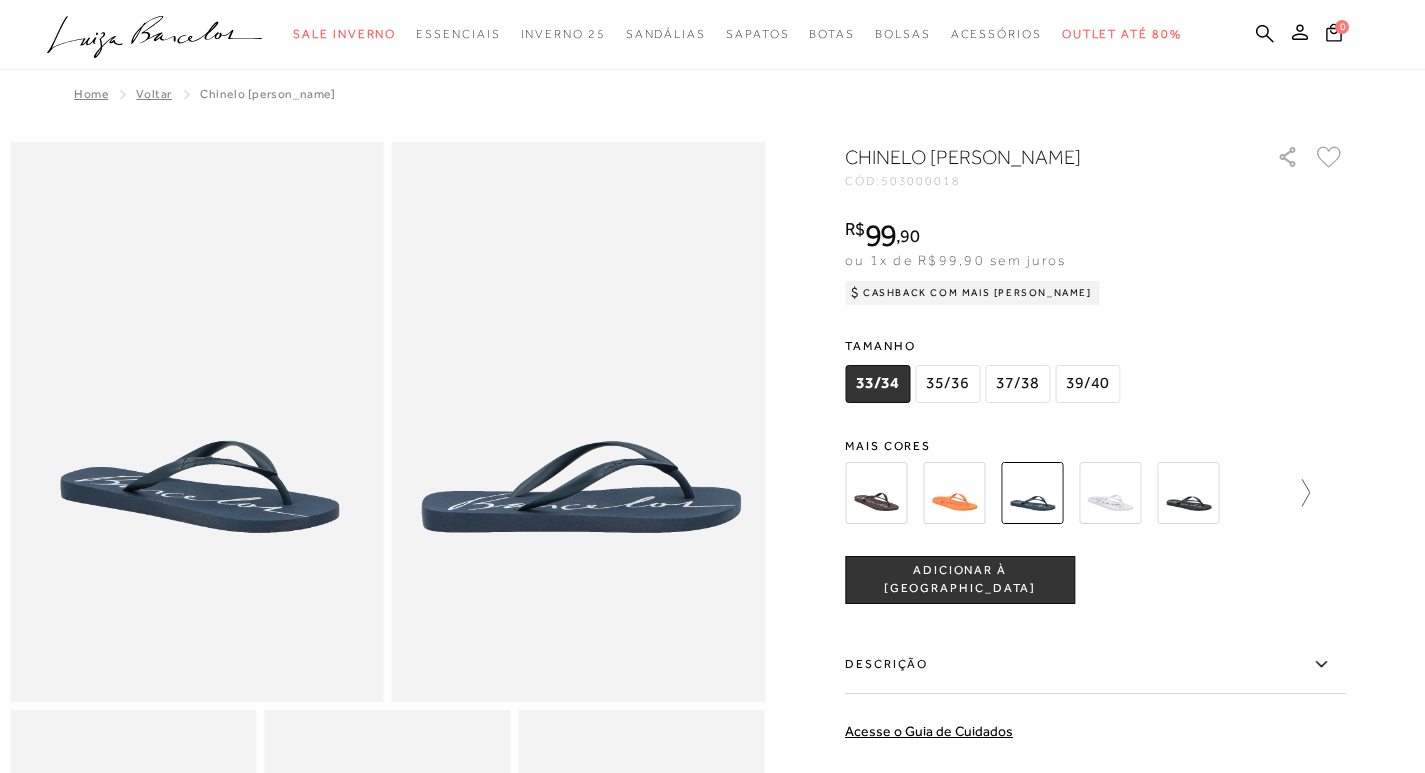click 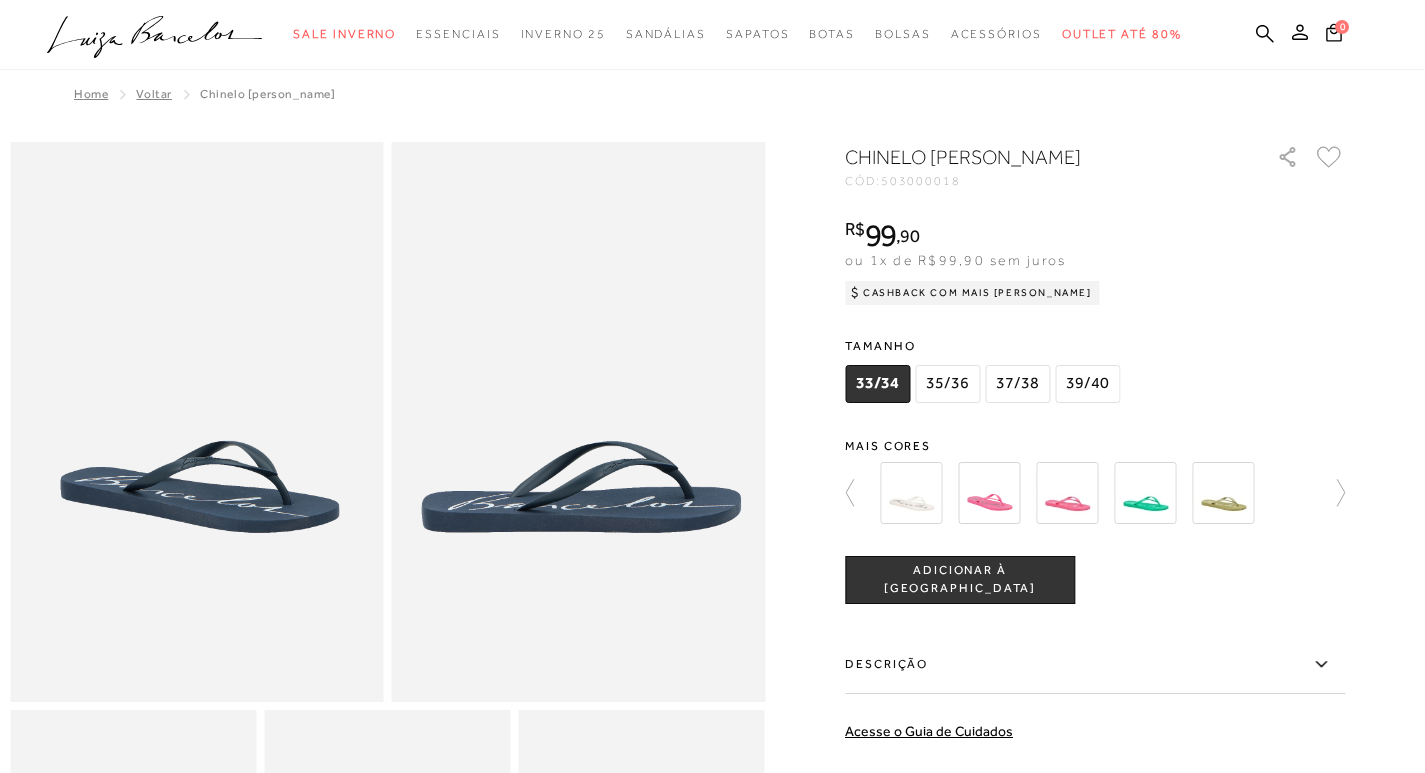 click at bounding box center (1089, 493) 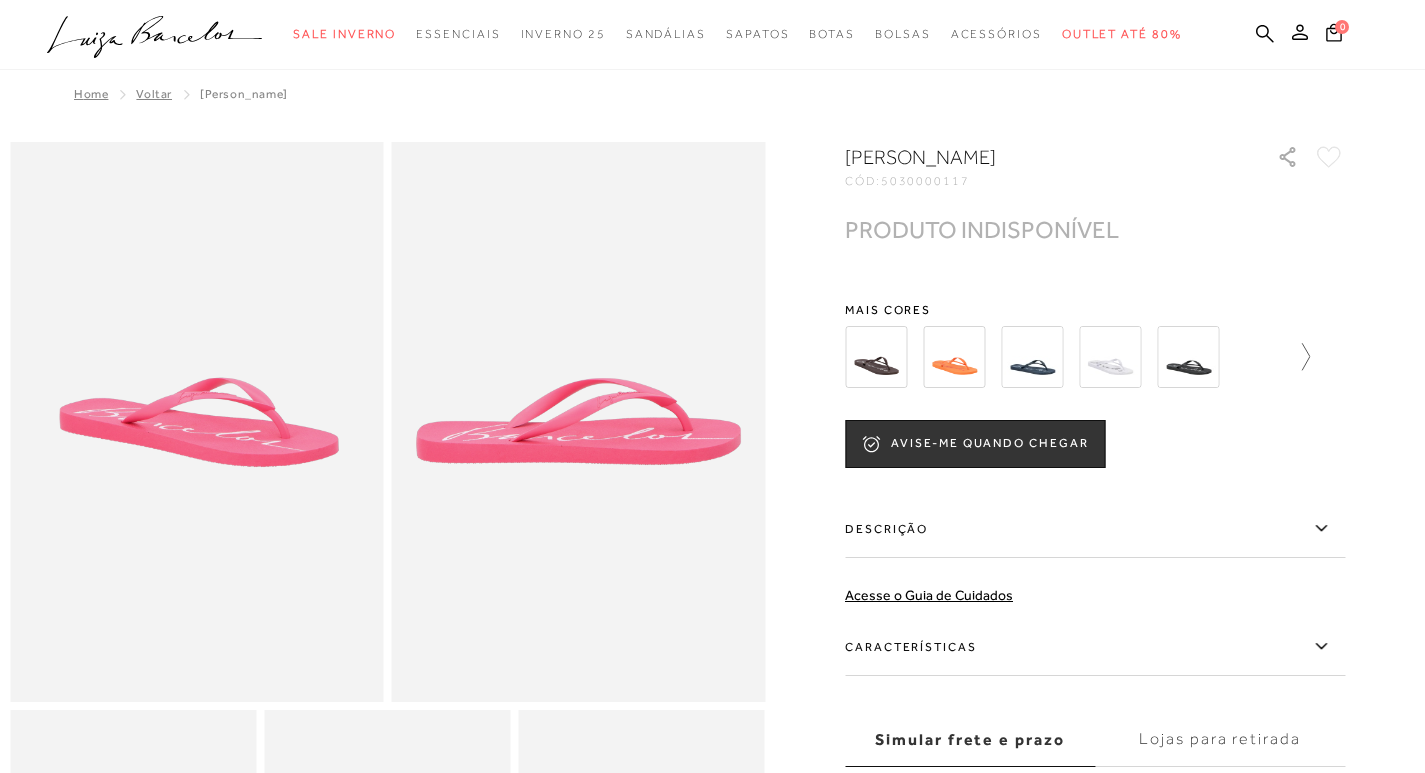click 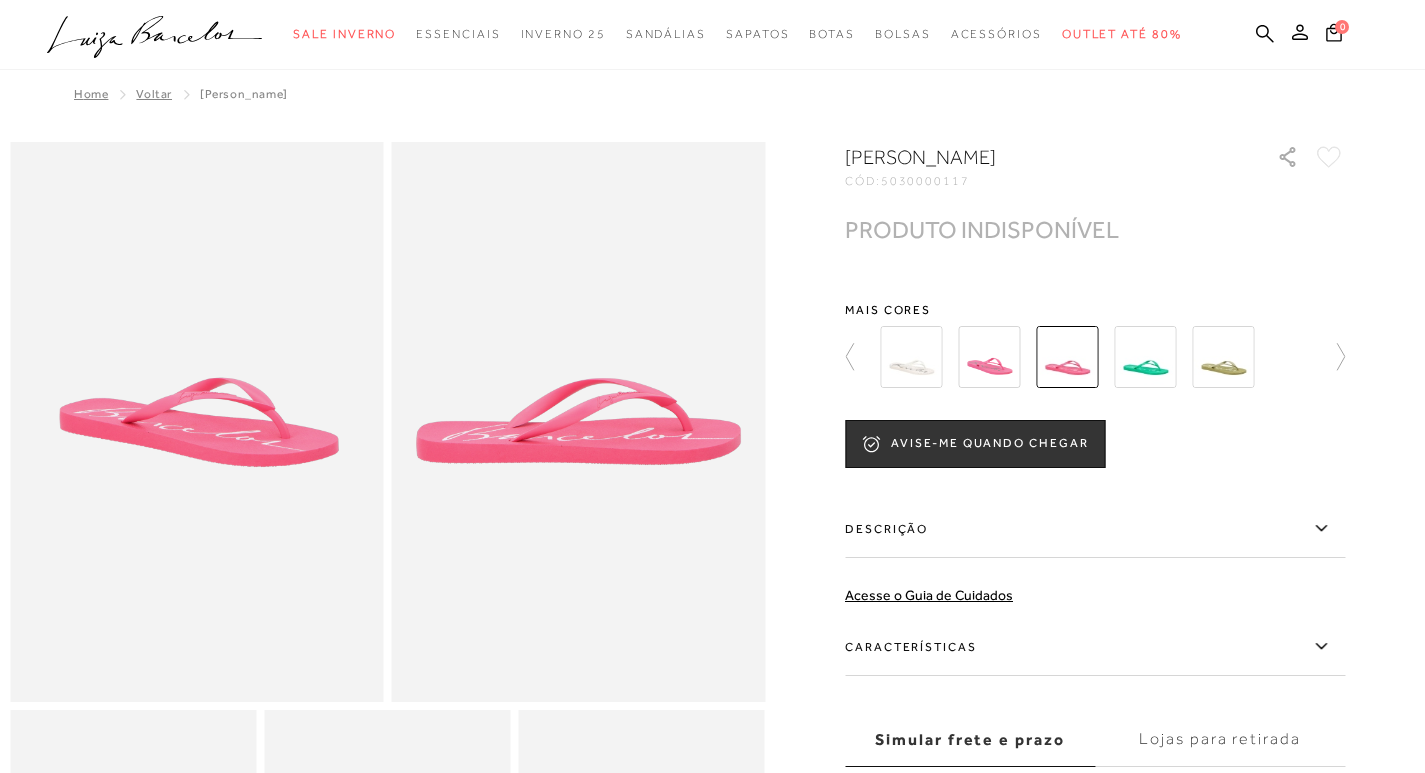 click at bounding box center (989, 357) 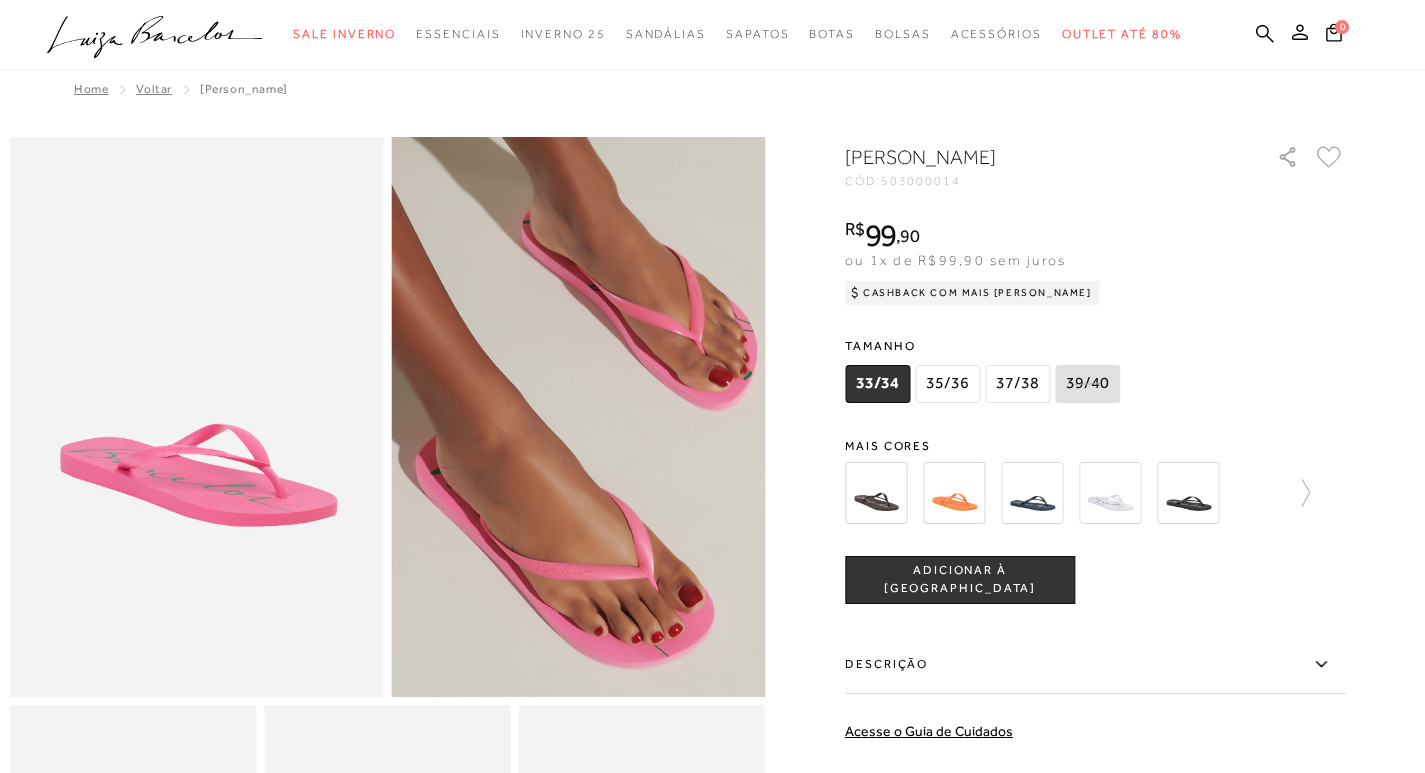 scroll, scrollTop: 0, scrollLeft: 0, axis: both 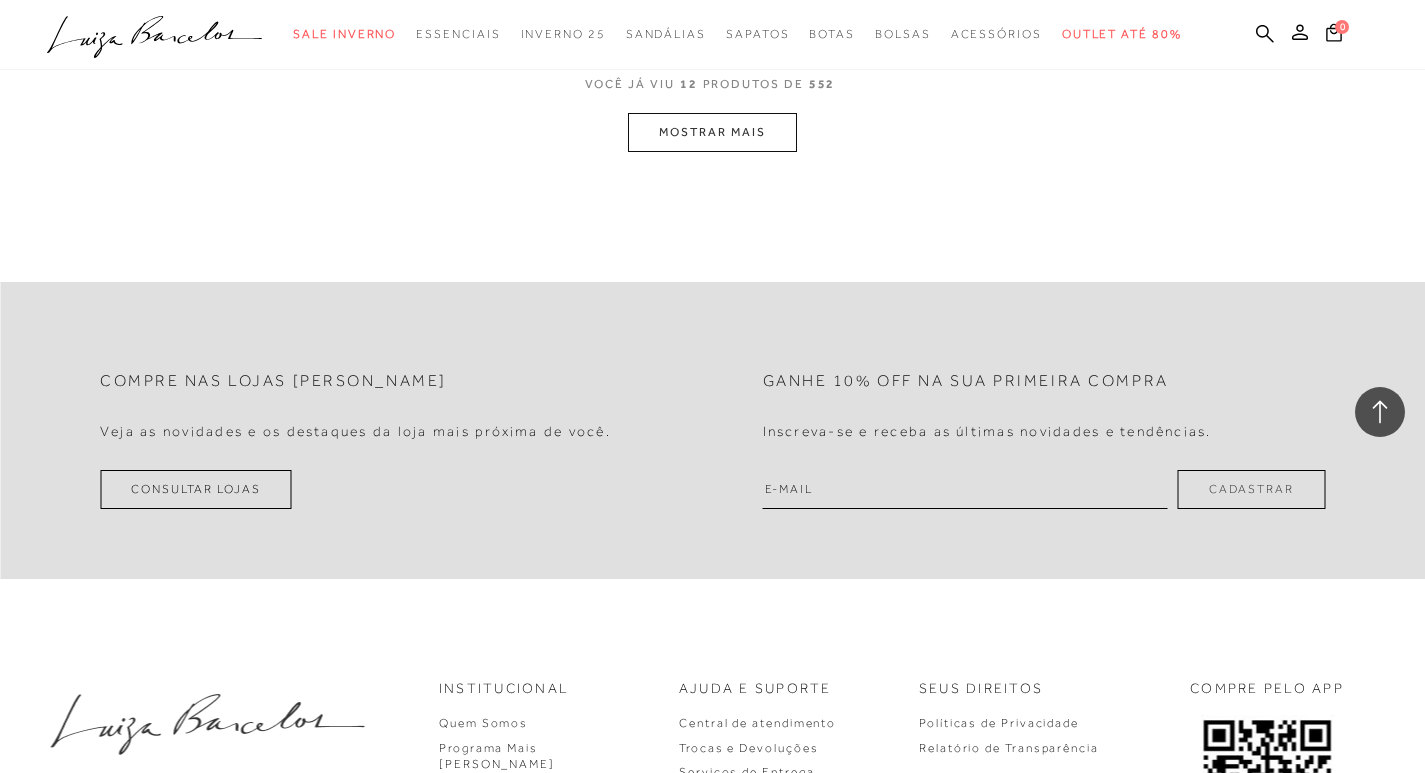 click on "Resultados da pesquisa
Mostrar Resultados para "[PERSON_NAME] Logo Off-White"
Resultados: 1 - 12 (de 552)
Opções de exibição
552
resultados encontrados para "[PERSON_NAME] Logo Off-White"
Estoque Padrão Lançamentos" at bounding box center [712, -984] 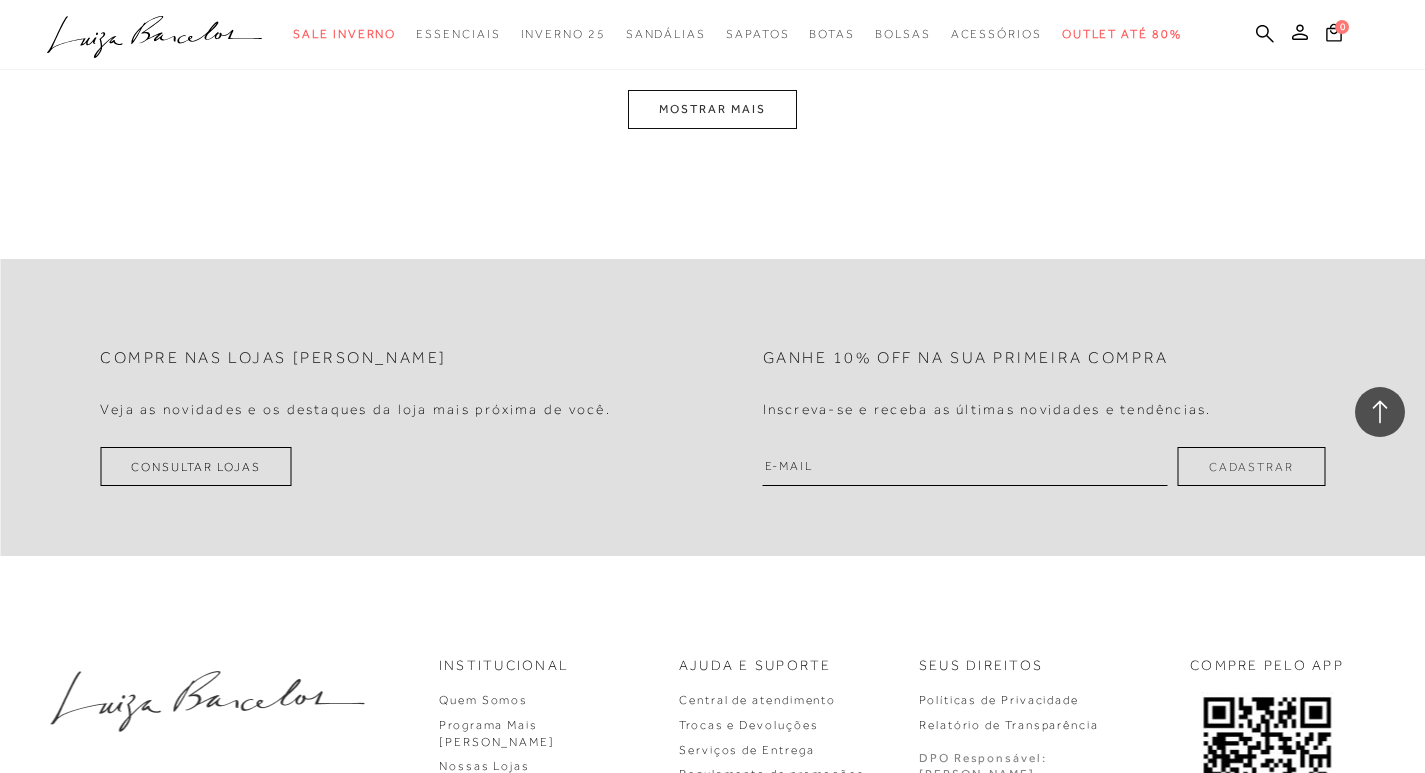 scroll, scrollTop: 4100, scrollLeft: 0, axis: vertical 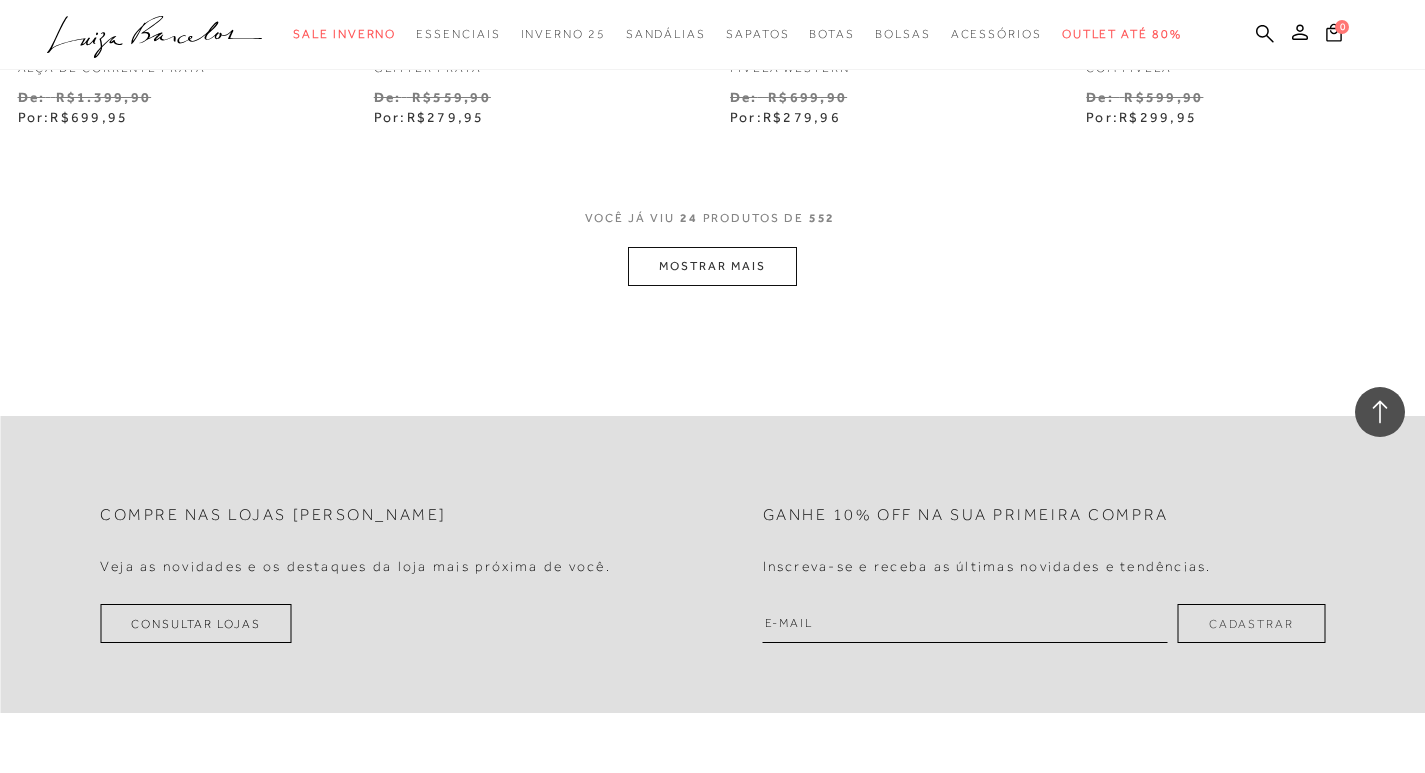 click on "MOSTRAR MAIS" at bounding box center (712, 266) 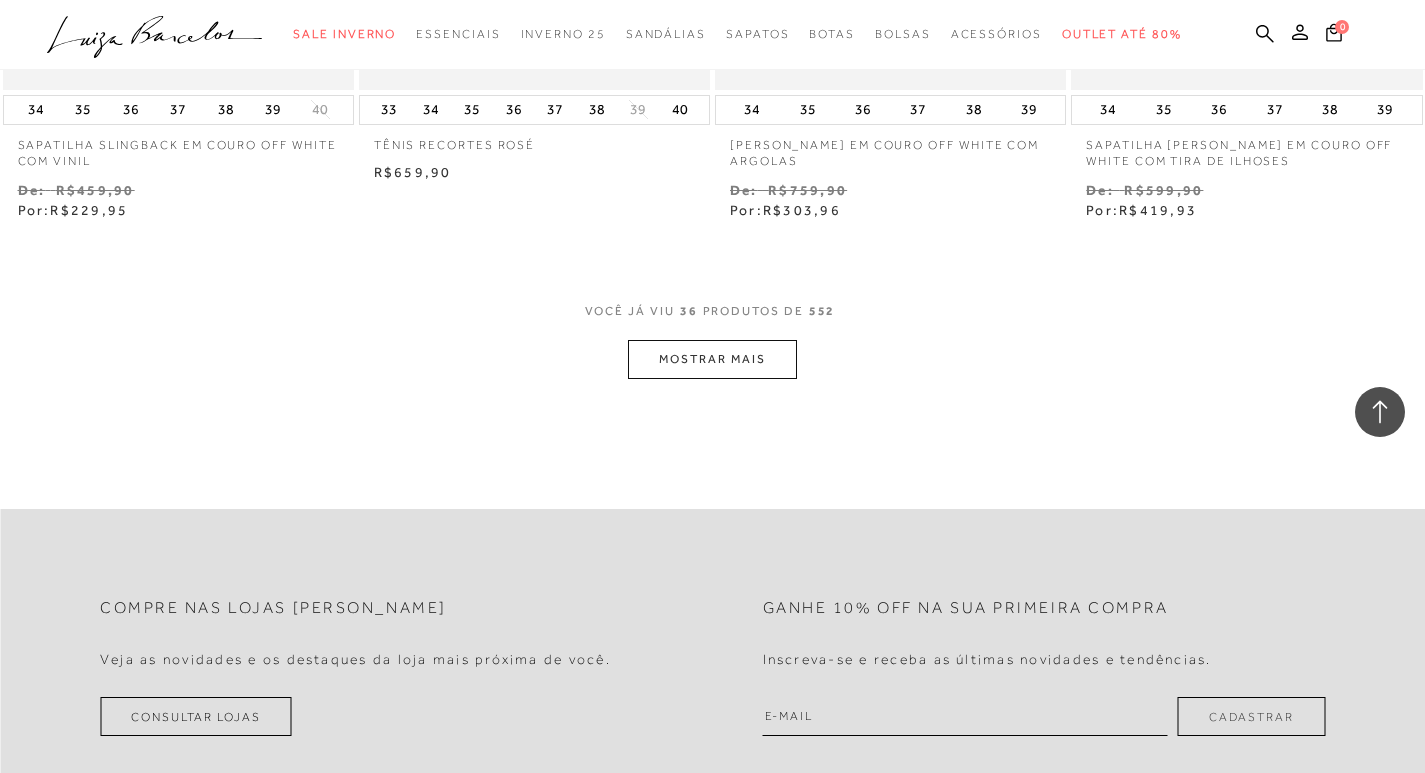 scroll, scrollTop: 6200, scrollLeft: 0, axis: vertical 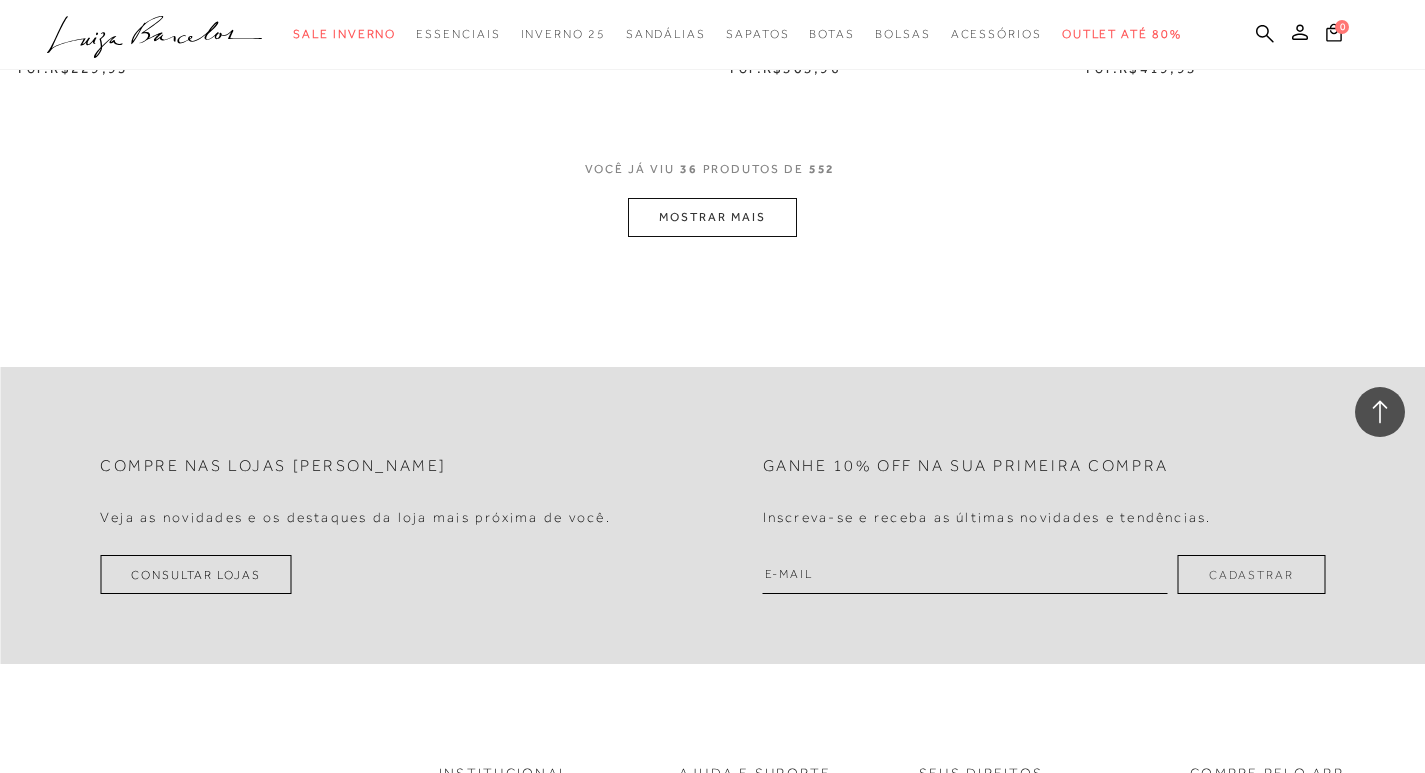 click on "MOSTRAR MAIS" at bounding box center [712, 217] 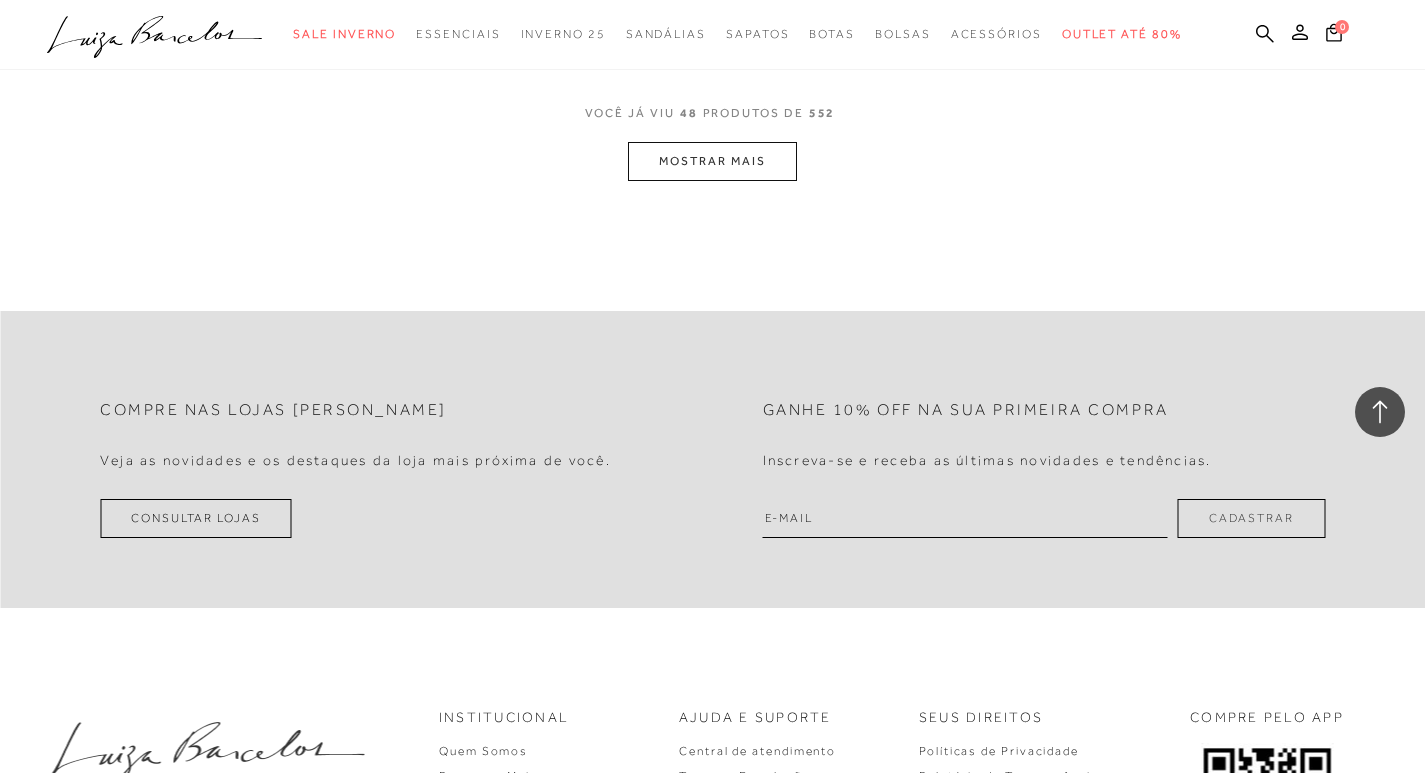scroll, scrollTop: 8273, scrollLeft: 0, axis: vertical 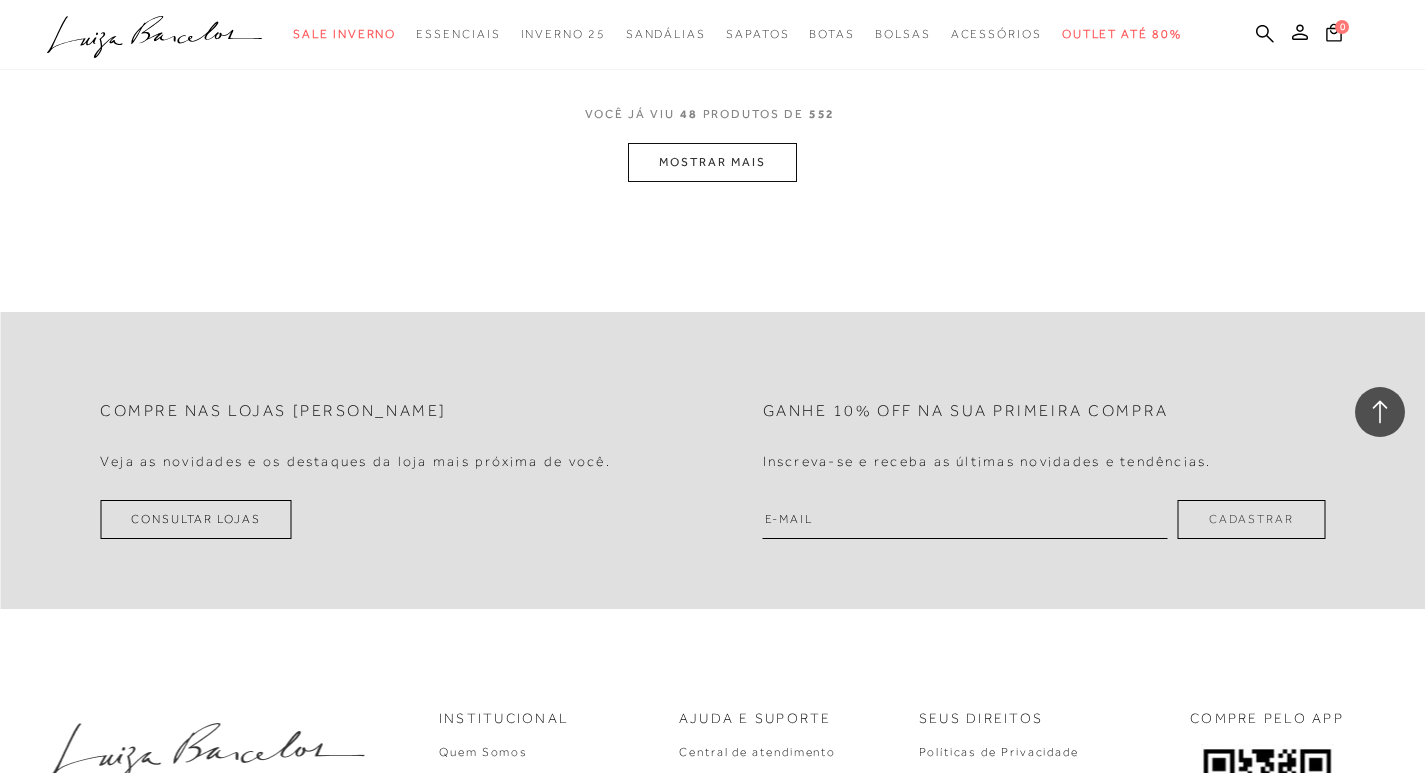 click on "MOSTRAR MAIS" at bounding box center [712, 162] 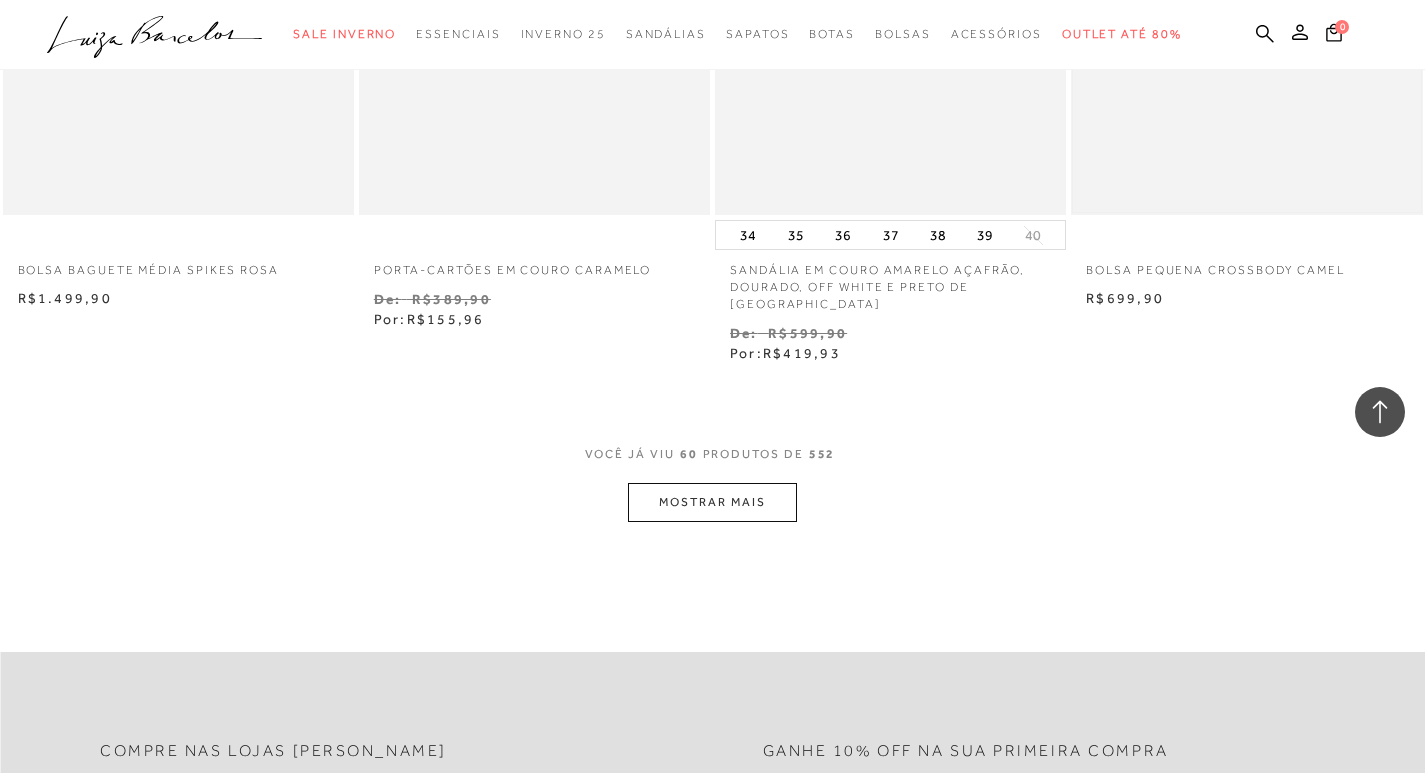 scroll, scrollTop: 10273, scrollLeft: 0, axis: vertical 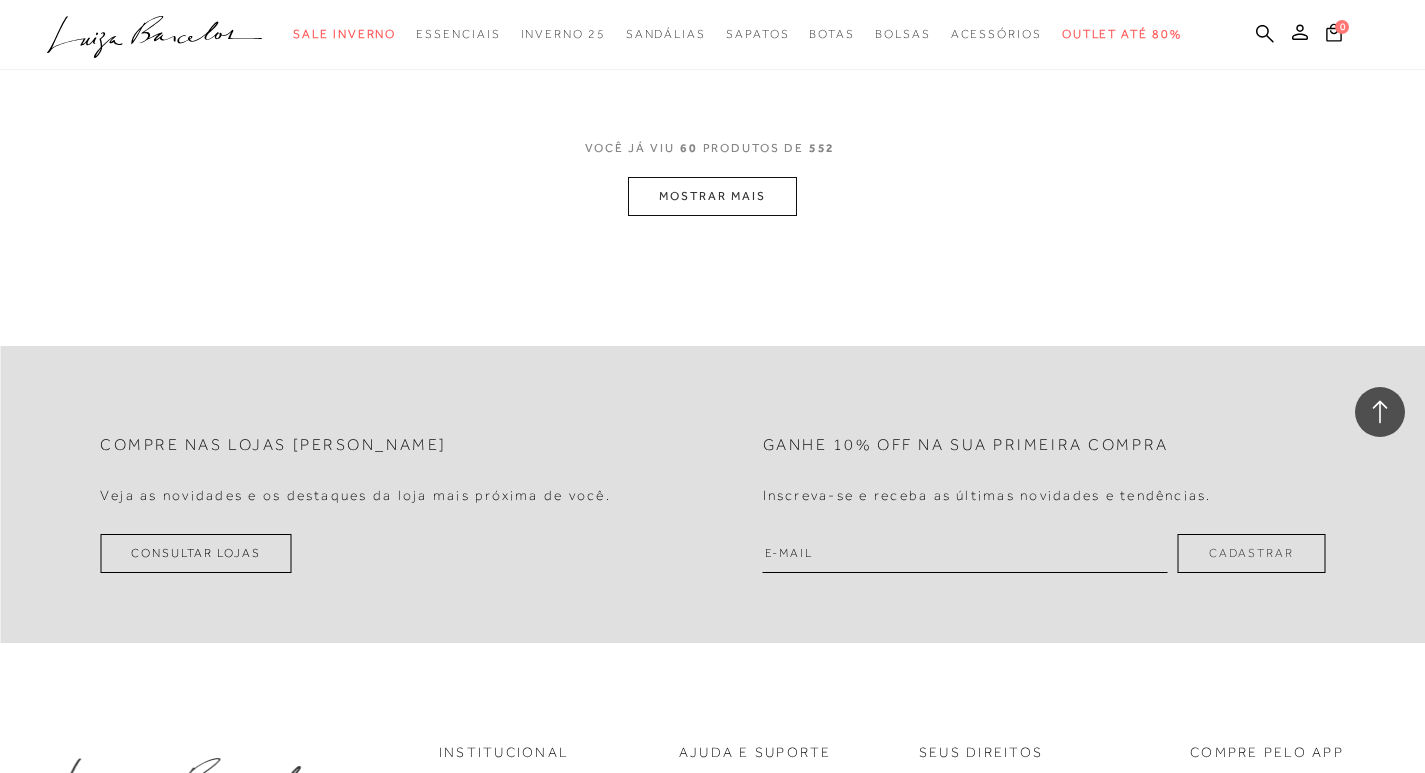 click on "MOSTRAR MAIS" at bounding box center [712, 196] 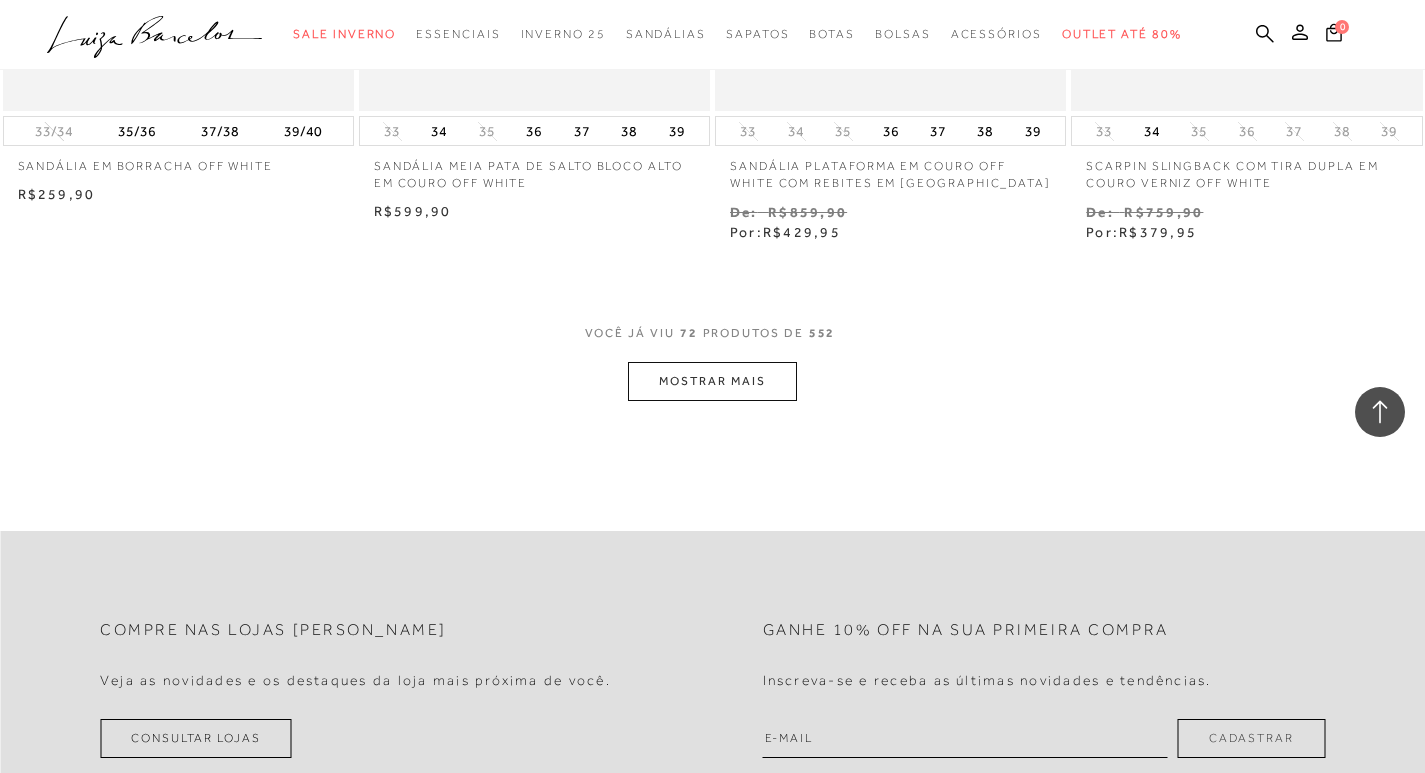 scroll, scrollTop: 12273, scrollLeft: 0, axis: vertical 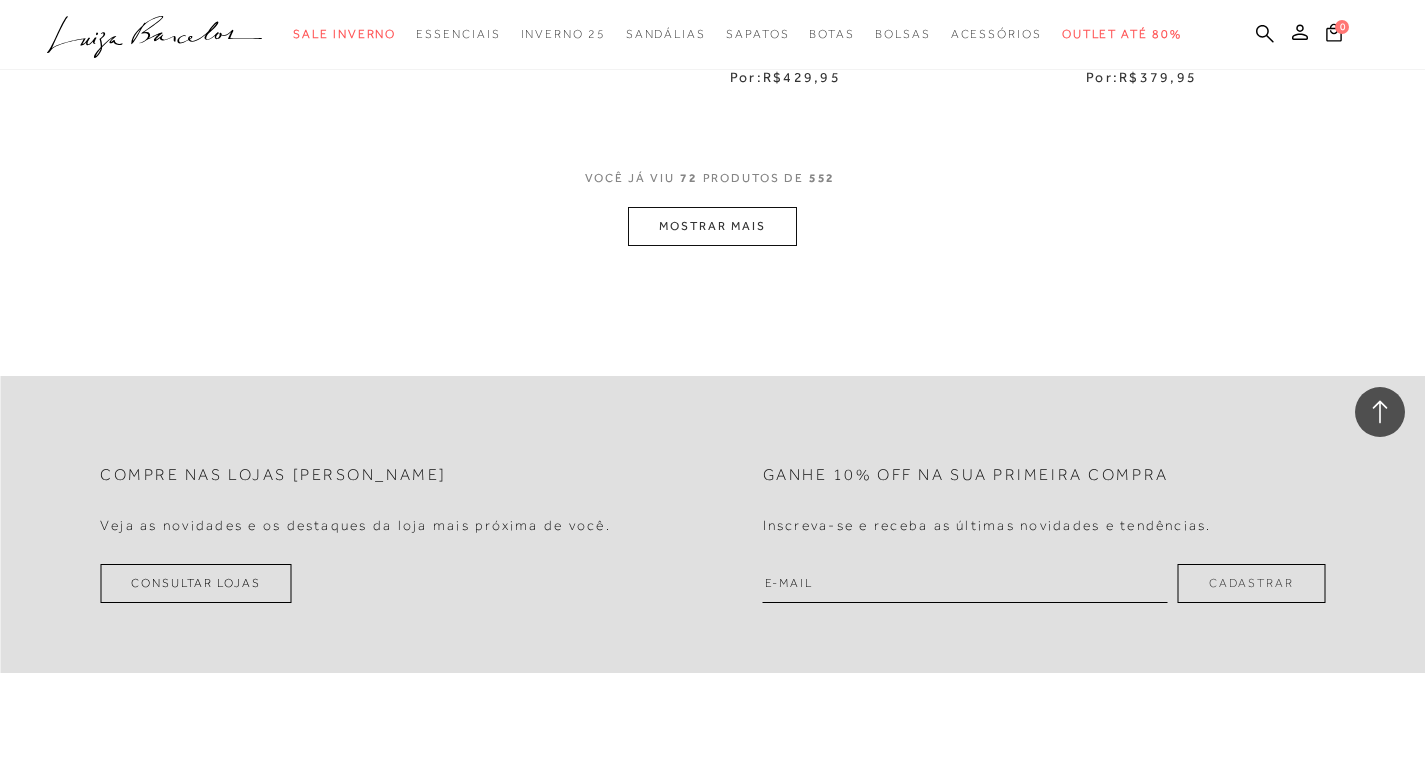 click on "MOSTRAR MAIS" at bounding box center (712, 226) 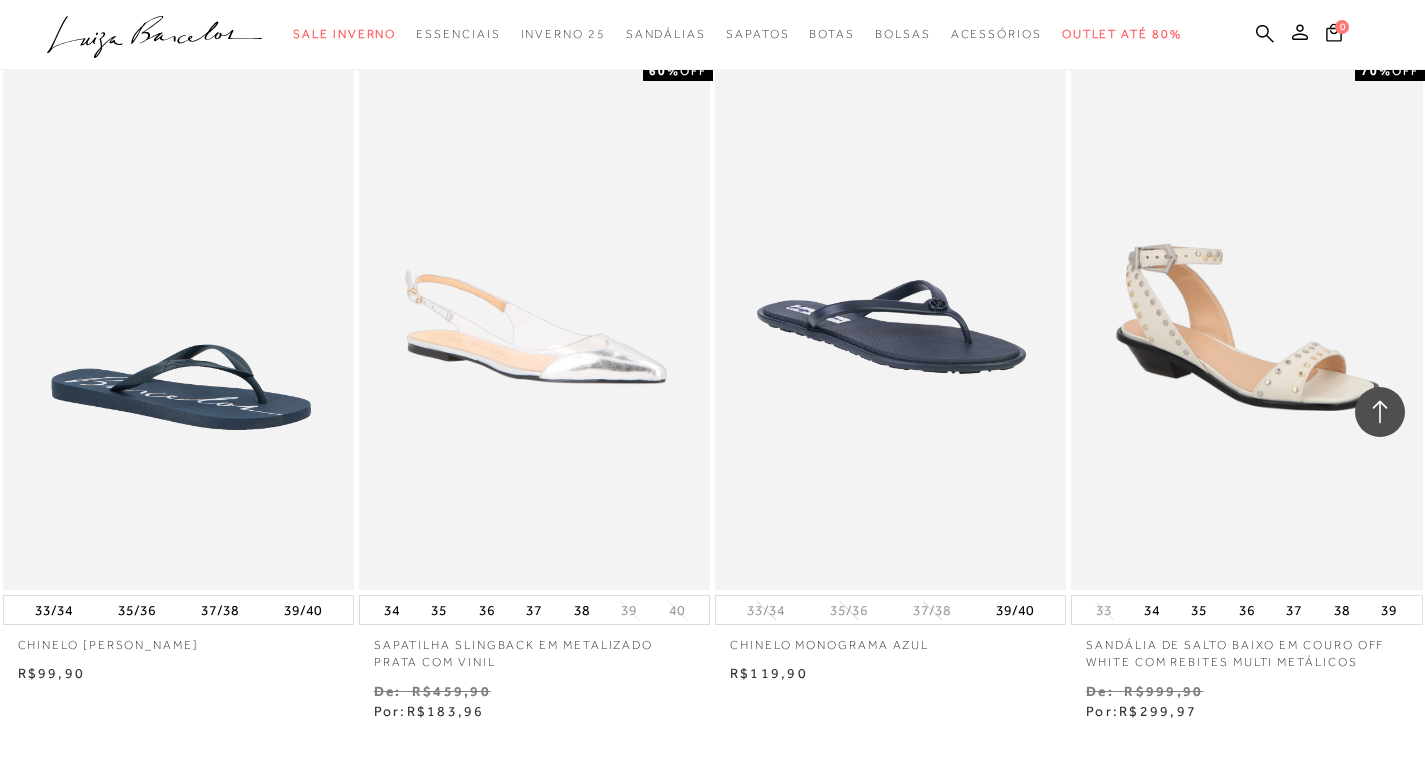 scroll, scrollTop: 14173, scrollLeft: 0, axis: vertical 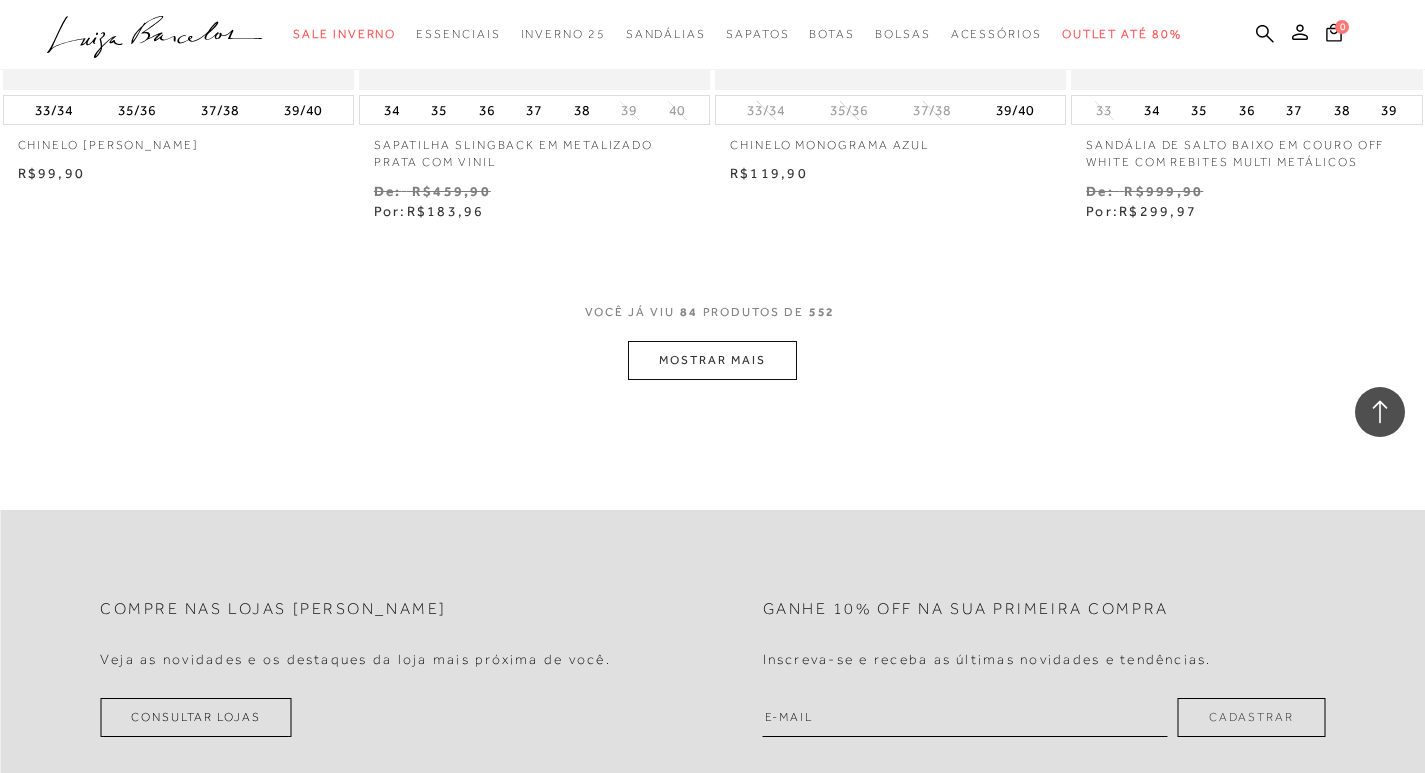 click on "MOSTRAR MAIS" at bounding box center [712, 360] 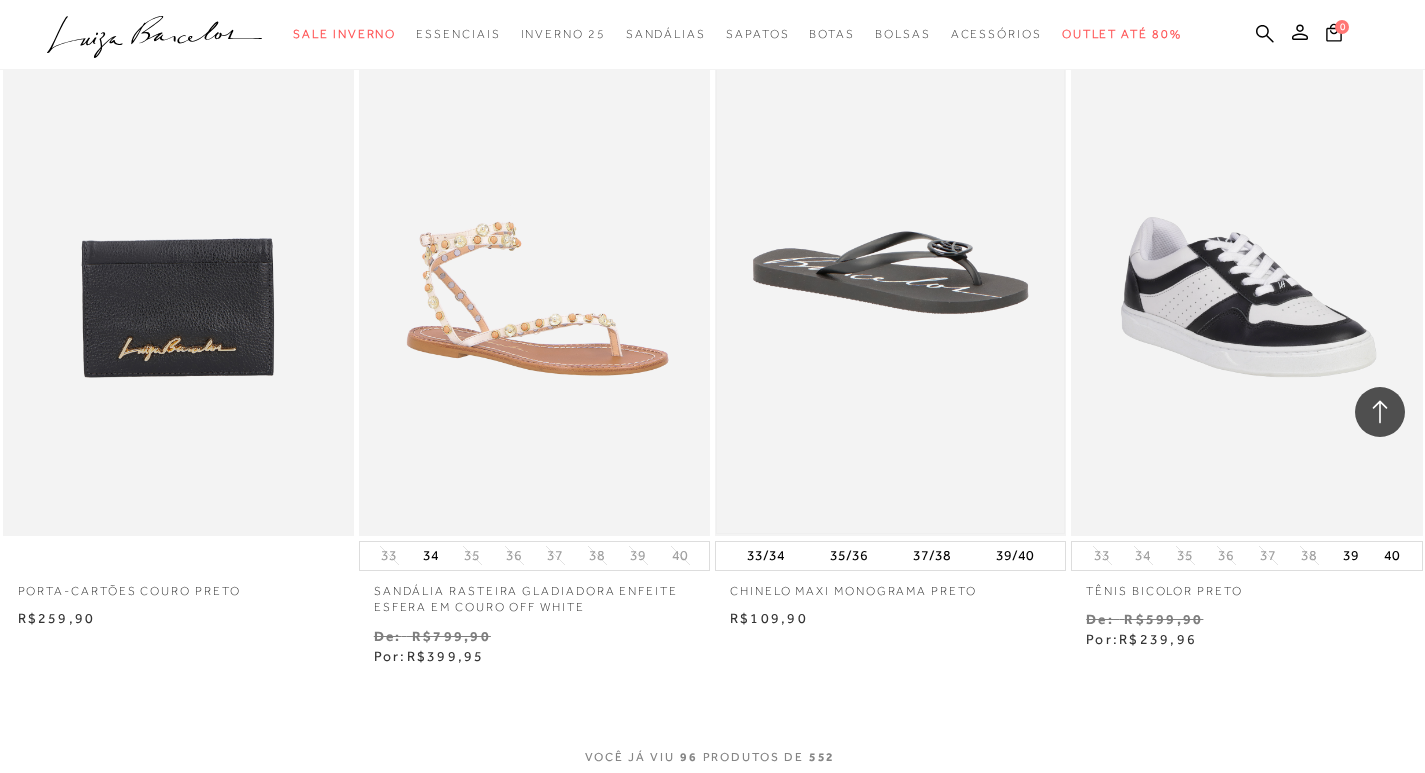 scroll, scrollTop: 15973, scrollLeft: 0, axis: vertical 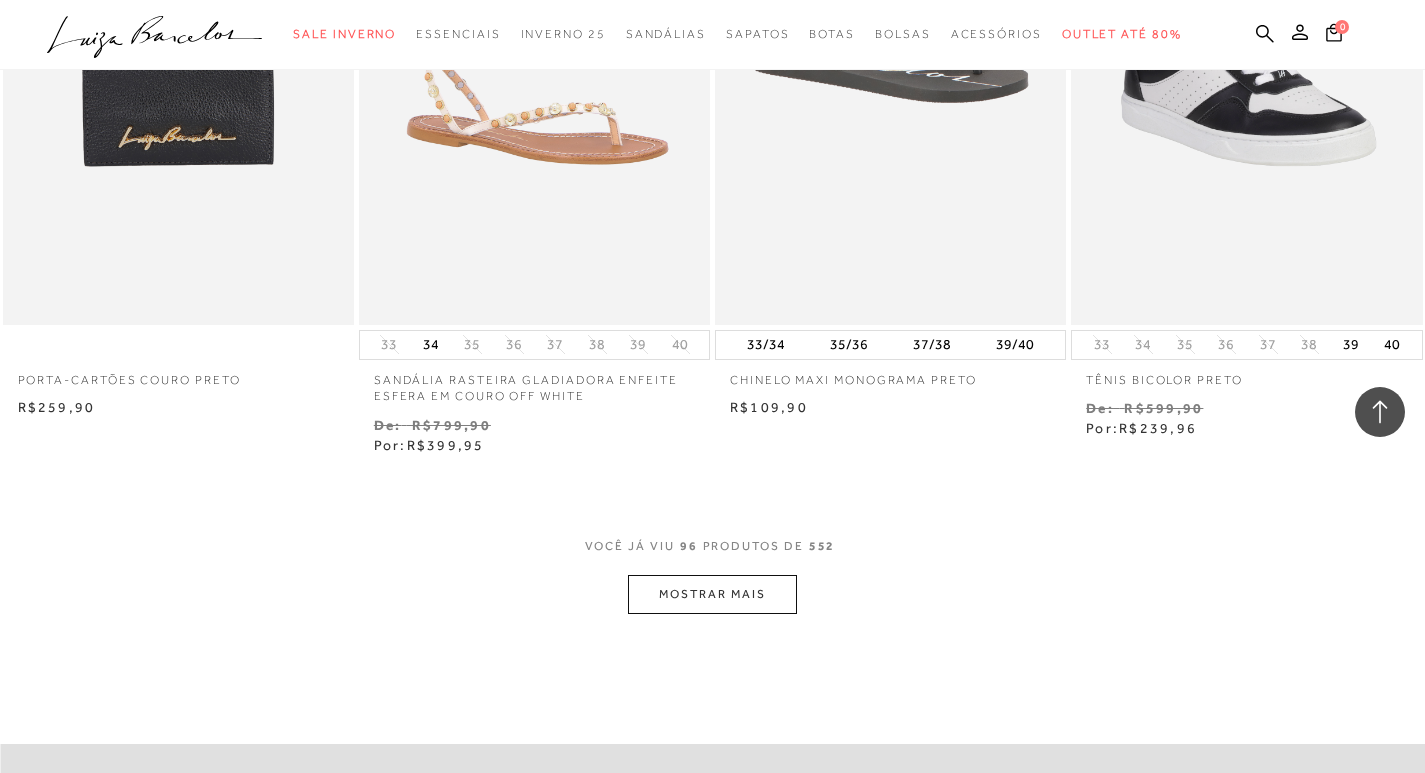 click on "MOSTRAR MAIS" at bounding box center (712, 594) 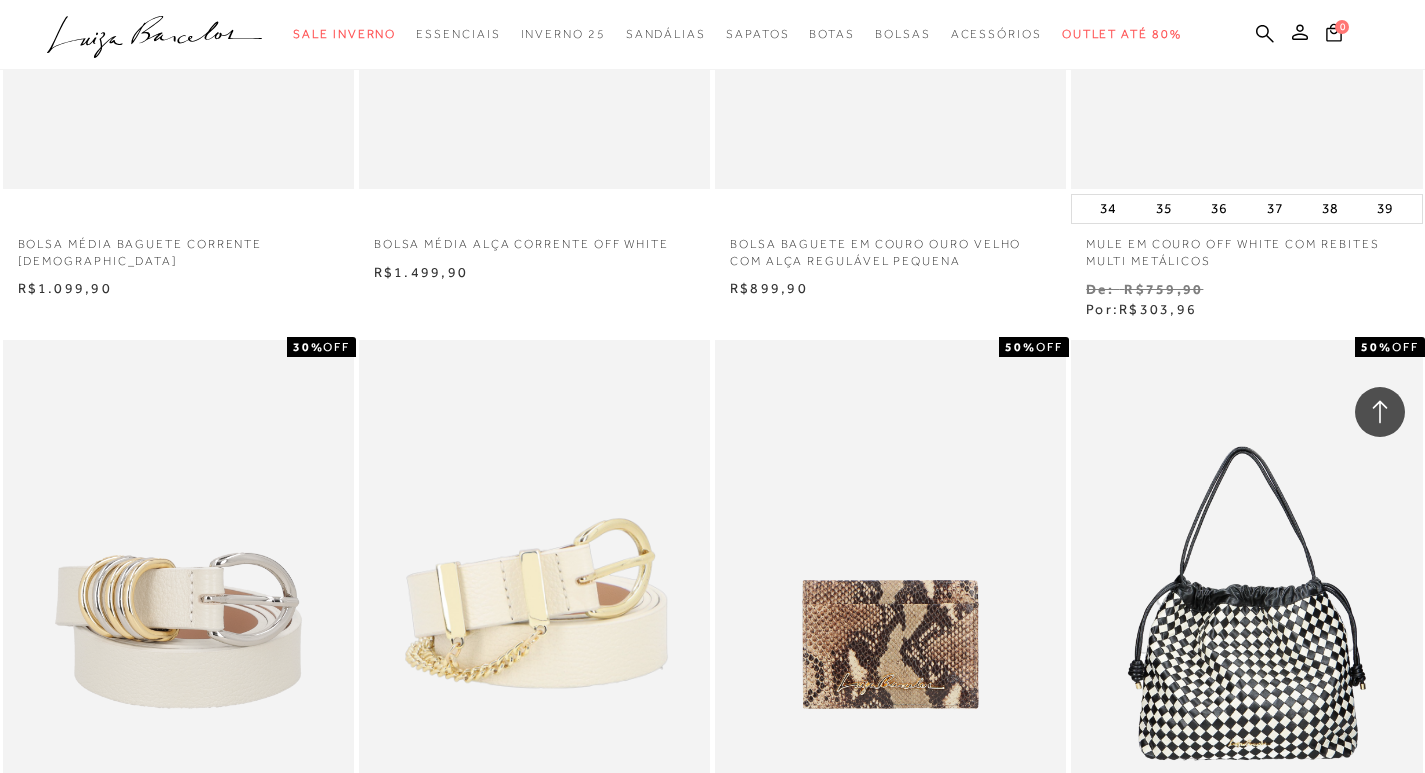 scroll, scrollTop: 17473, scrollLeft: 0, axis: vertical 